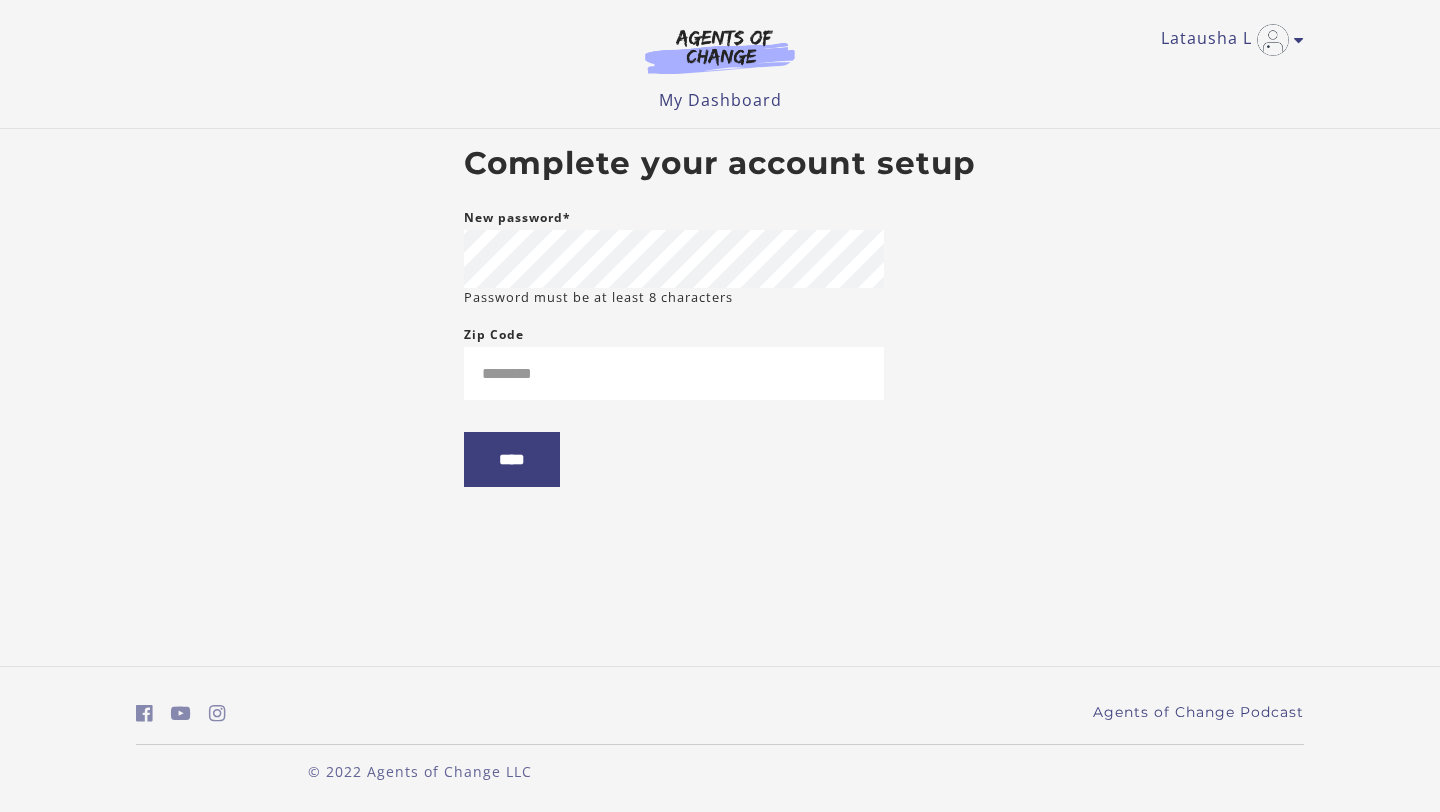 scroll, scrollTop: 0, scrollLeft: 0, axis: both 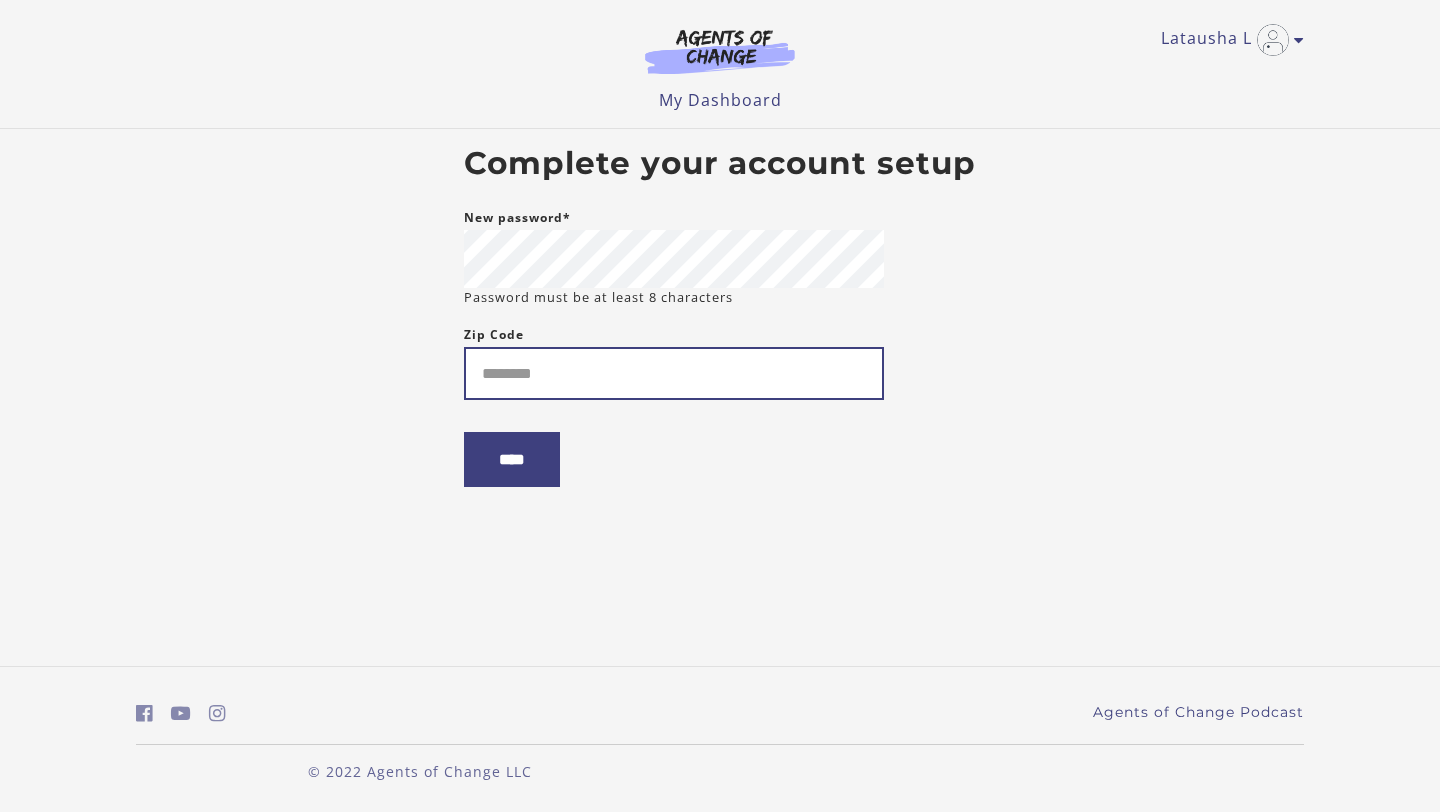click on "Zip Code" at bounding box center (674, 373) 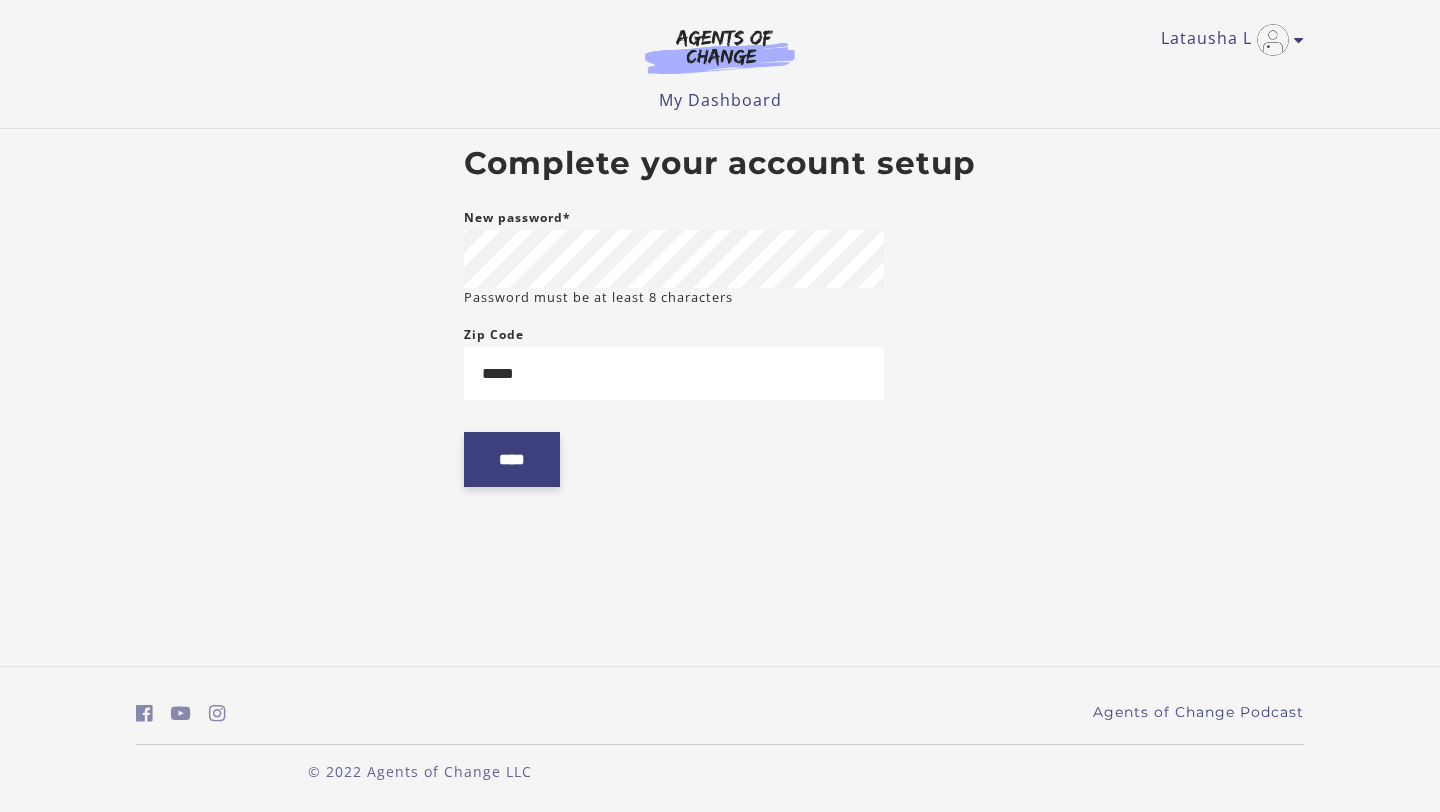 click on "****" at bounding box center [512, 459] 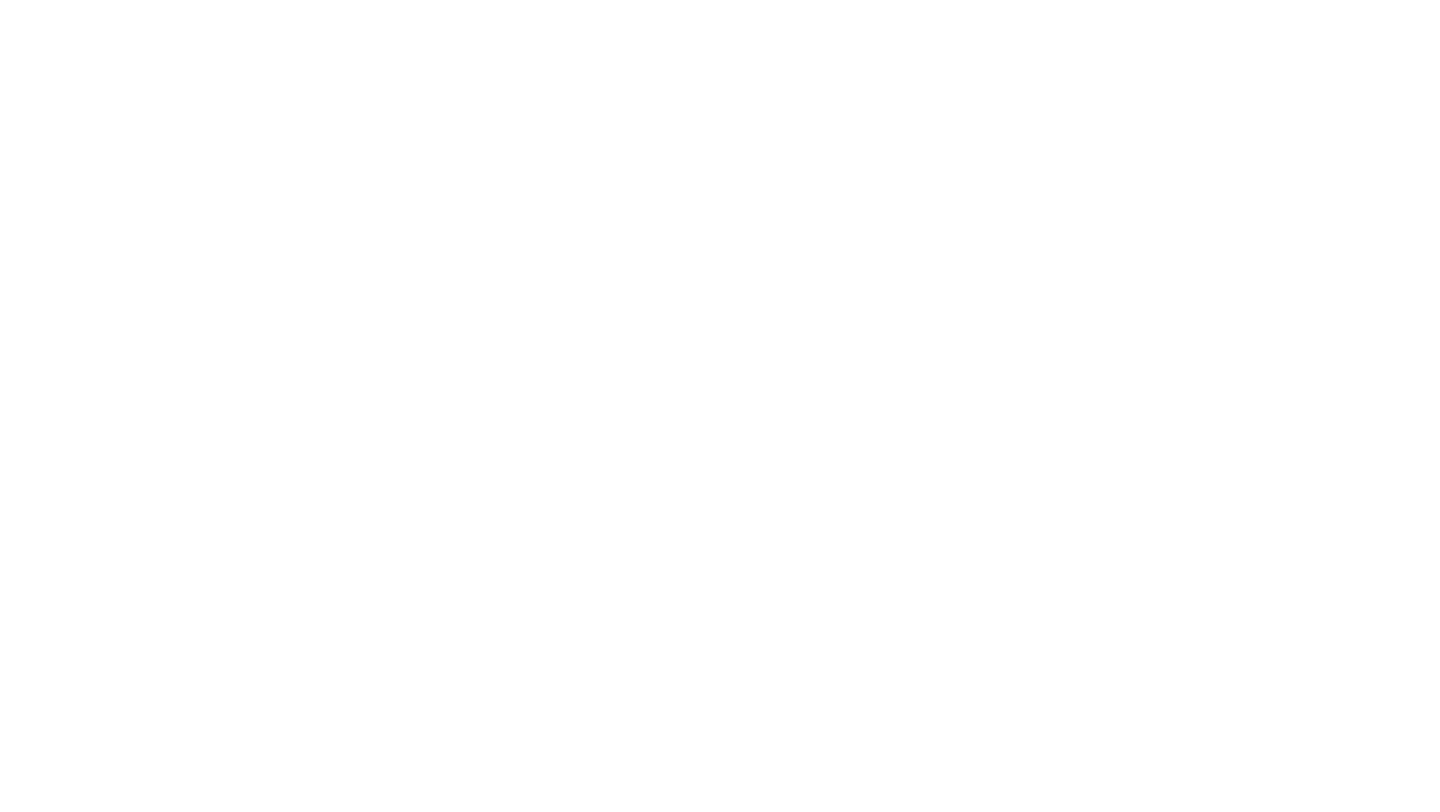scroll, scrollTop: 0, scrollLeft: 0, axis: both 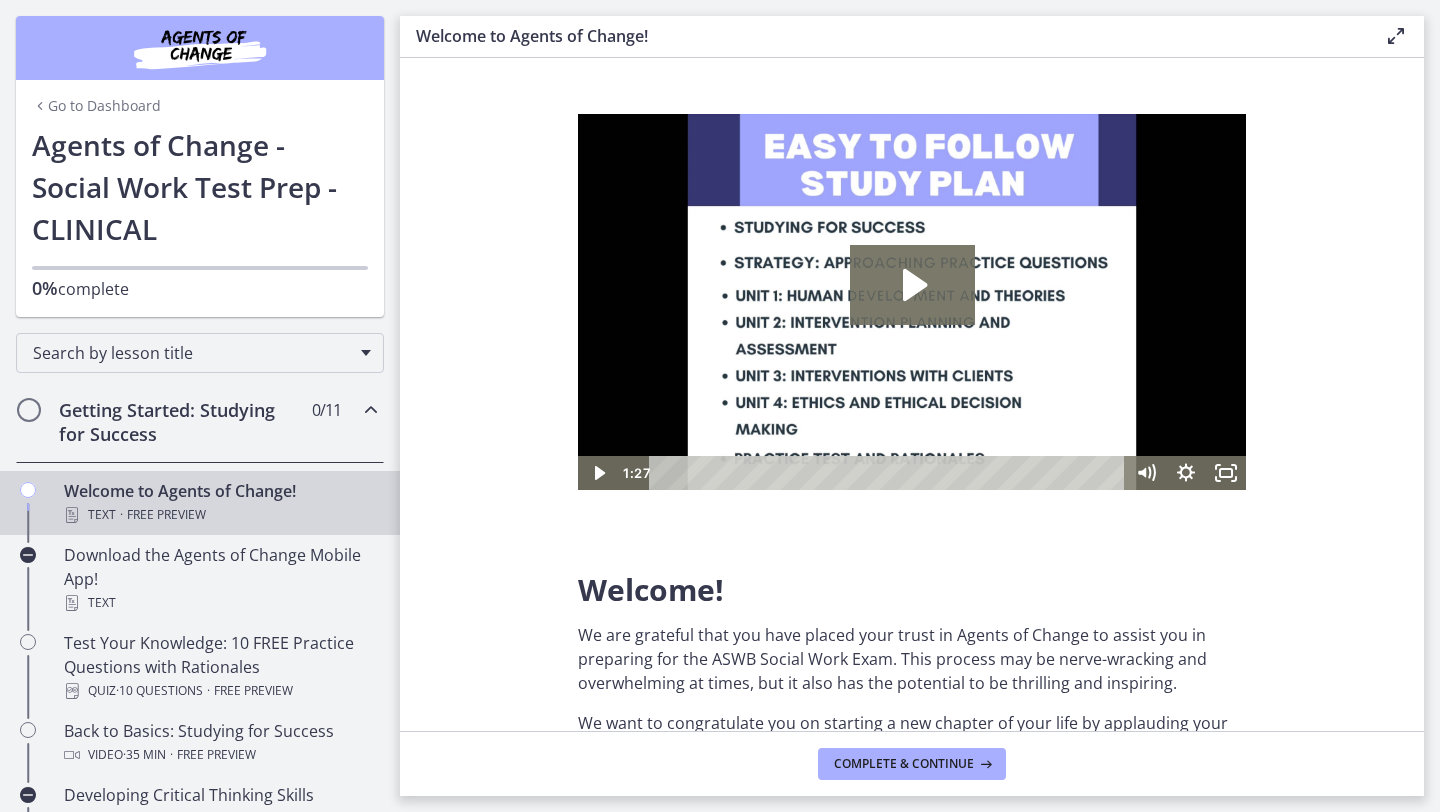 click on "Complete & continue" at bounding box center (912, 763) 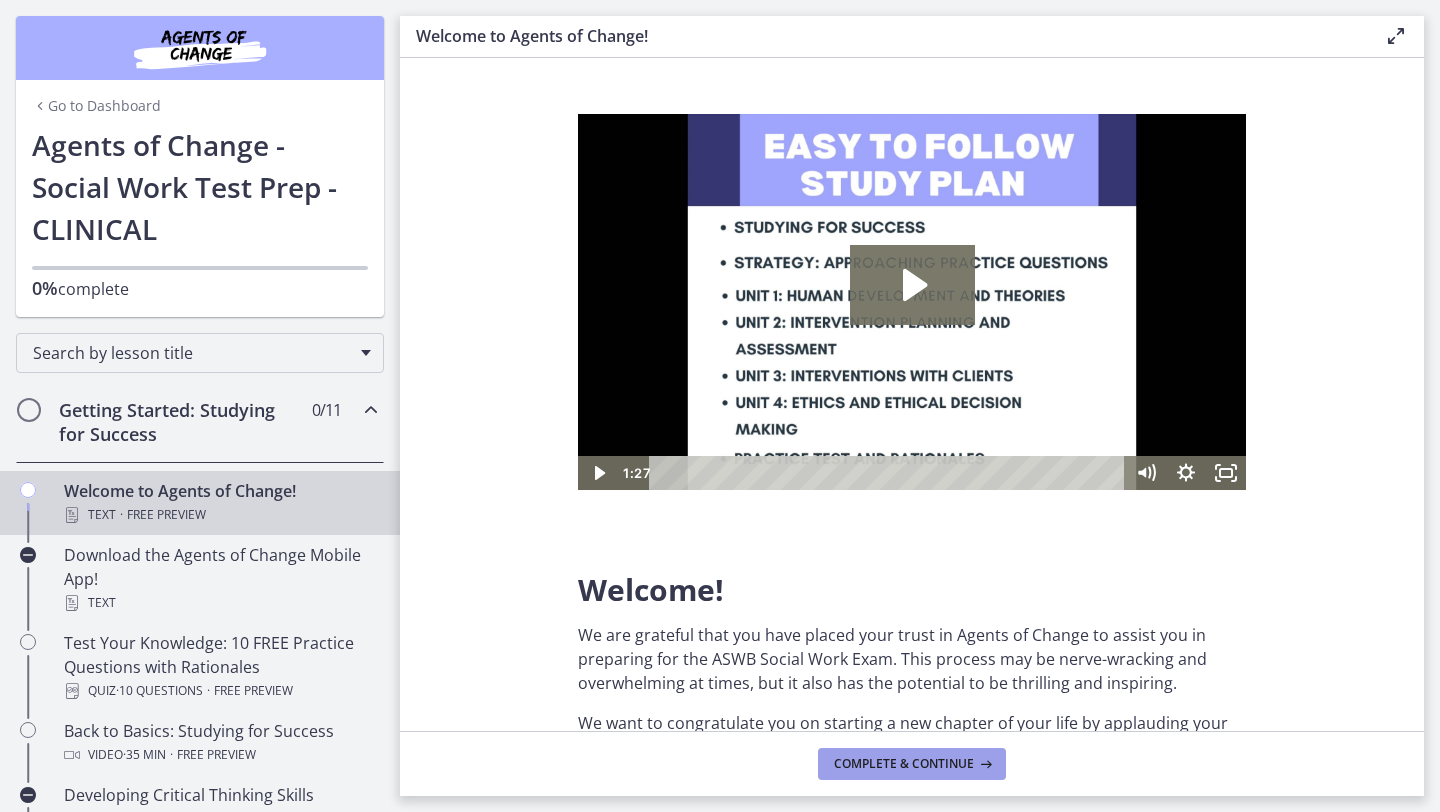 click on "Complete & continue" at bounding box center [904, 764] 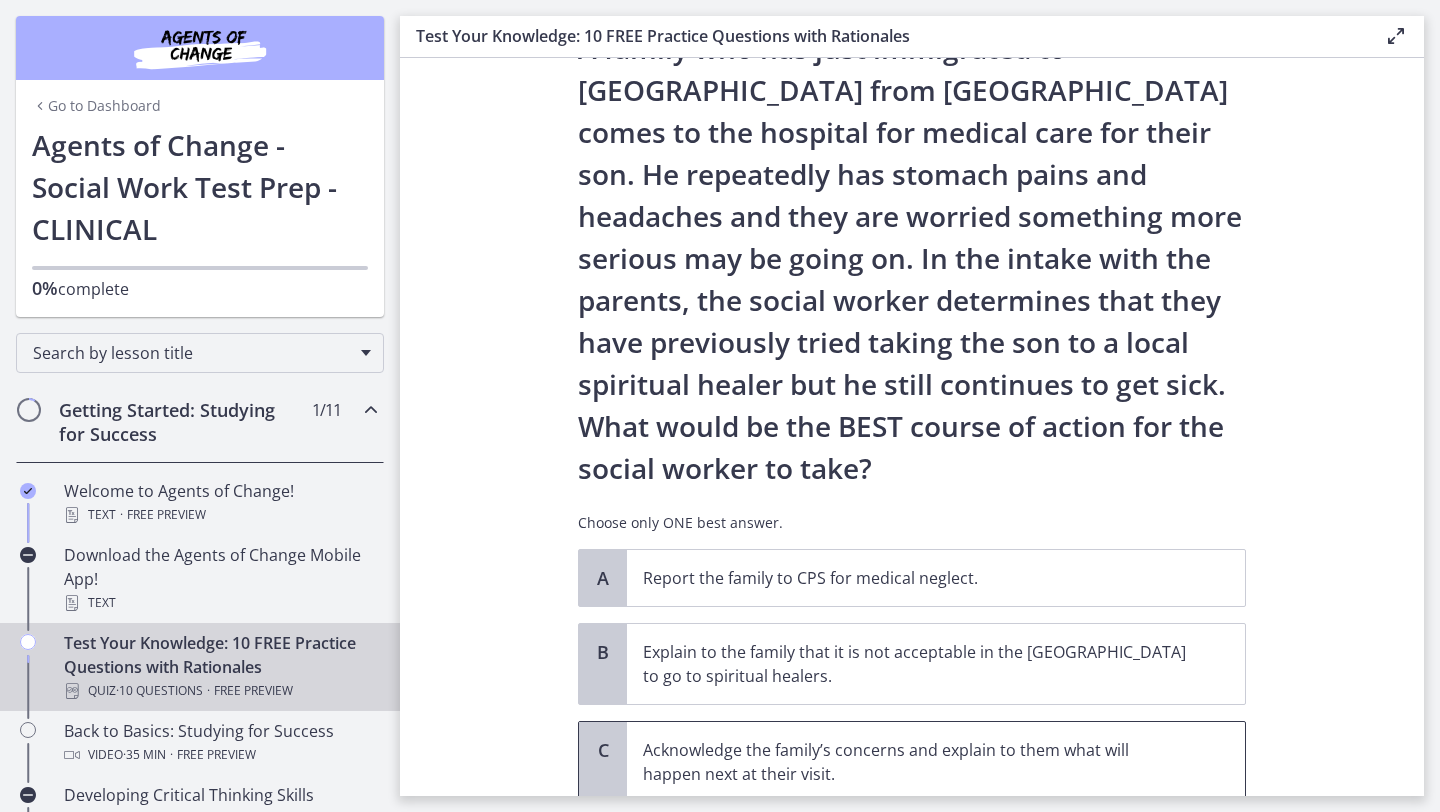 scroll, scrollTop: 0, scrollLeft: 0, axis: both 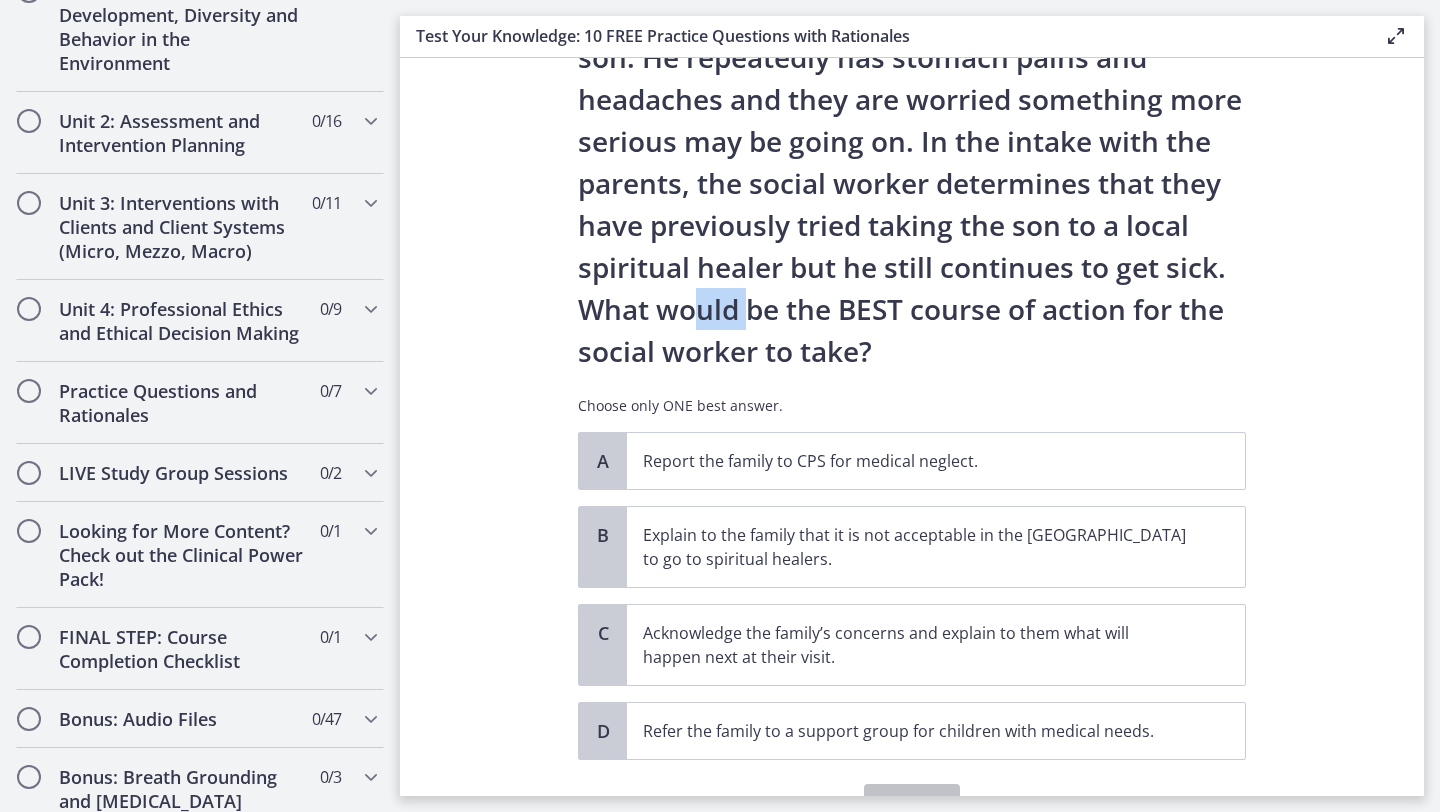 drag, startPoint x: 565, startPoint y: 308, endPoint x: 635, endPoint y: 309, distance: 70.00714 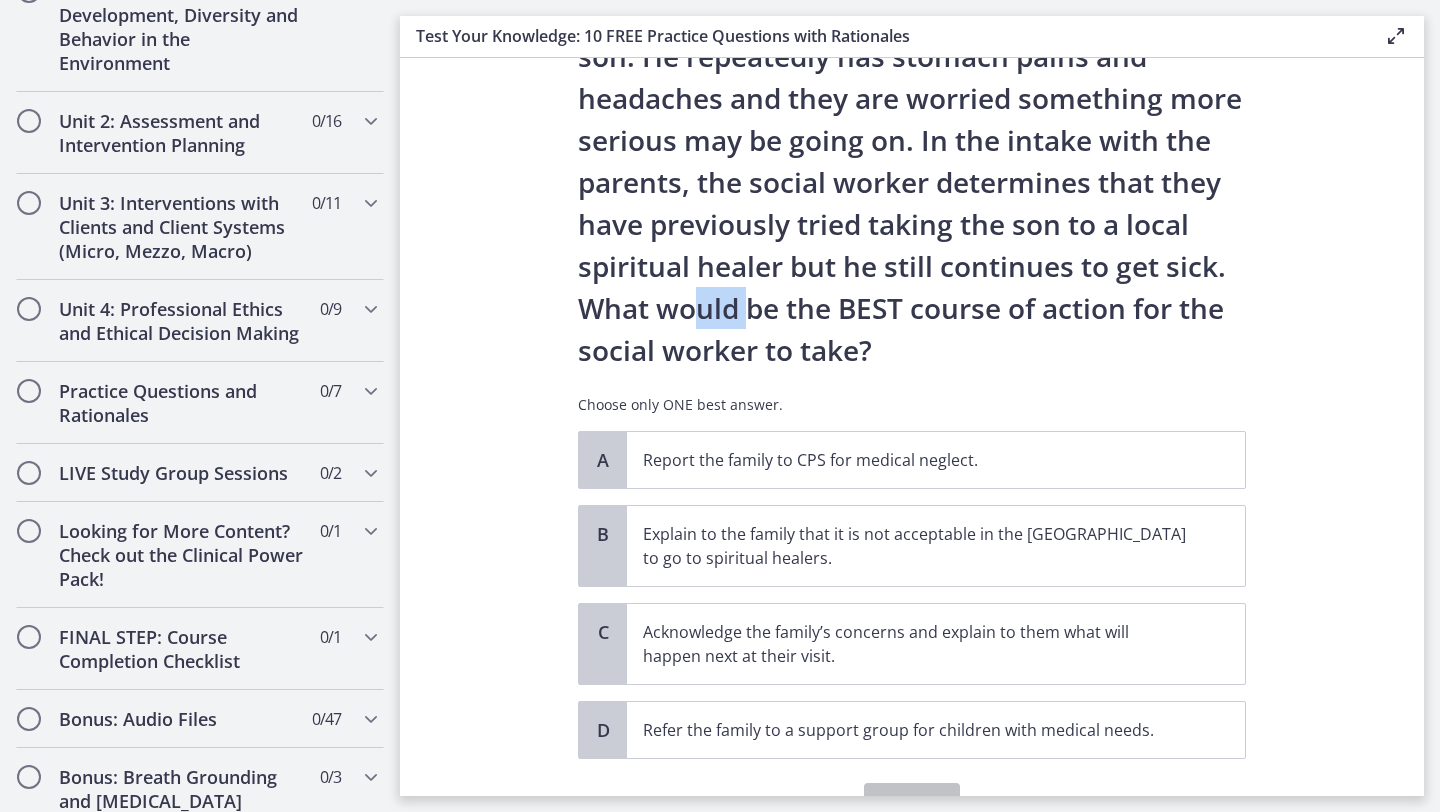 scroll, scrollTop: 320, scrollLeft: 0, axis: vertical 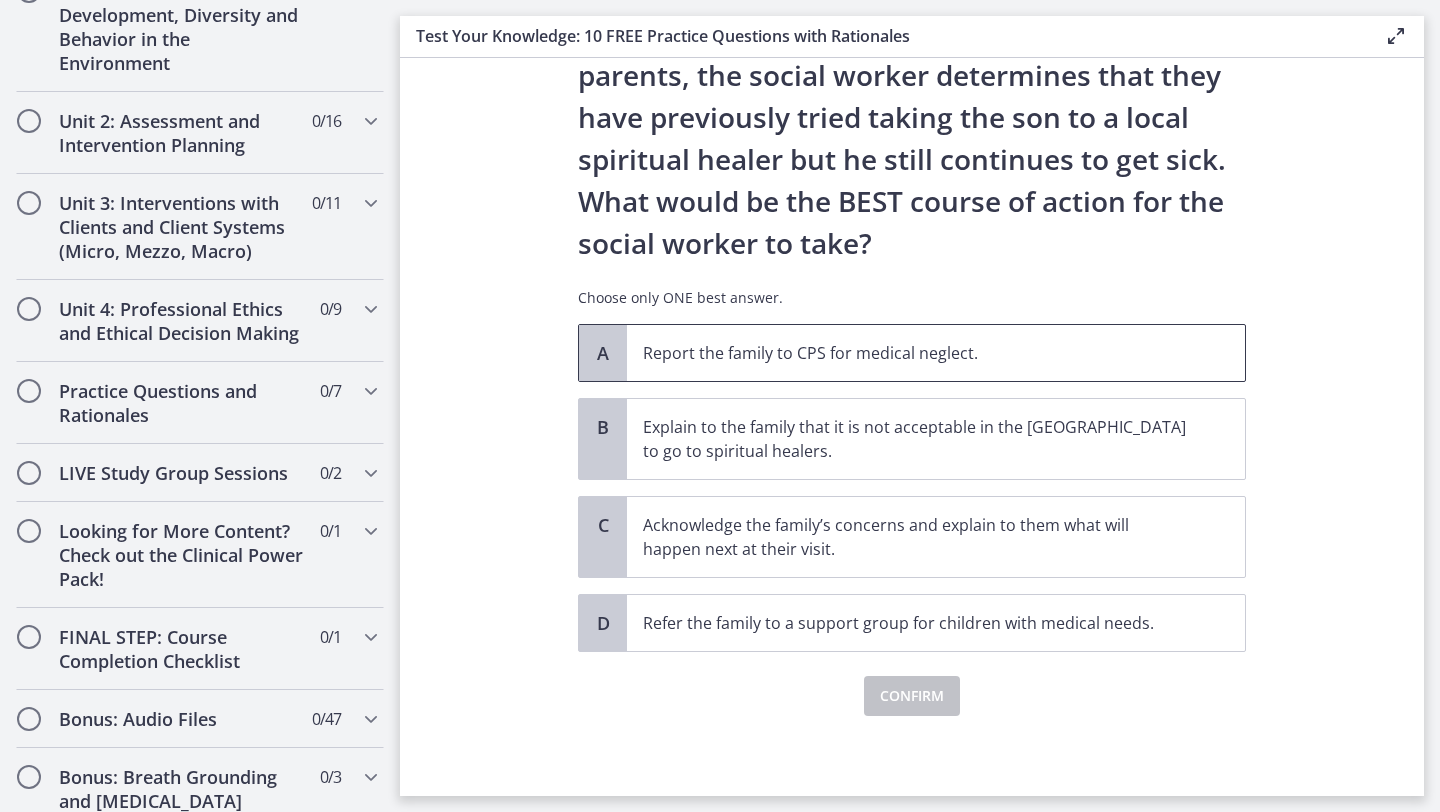 click on "Report the family to CPS for medical neglect." at bounding box center [916, 353] 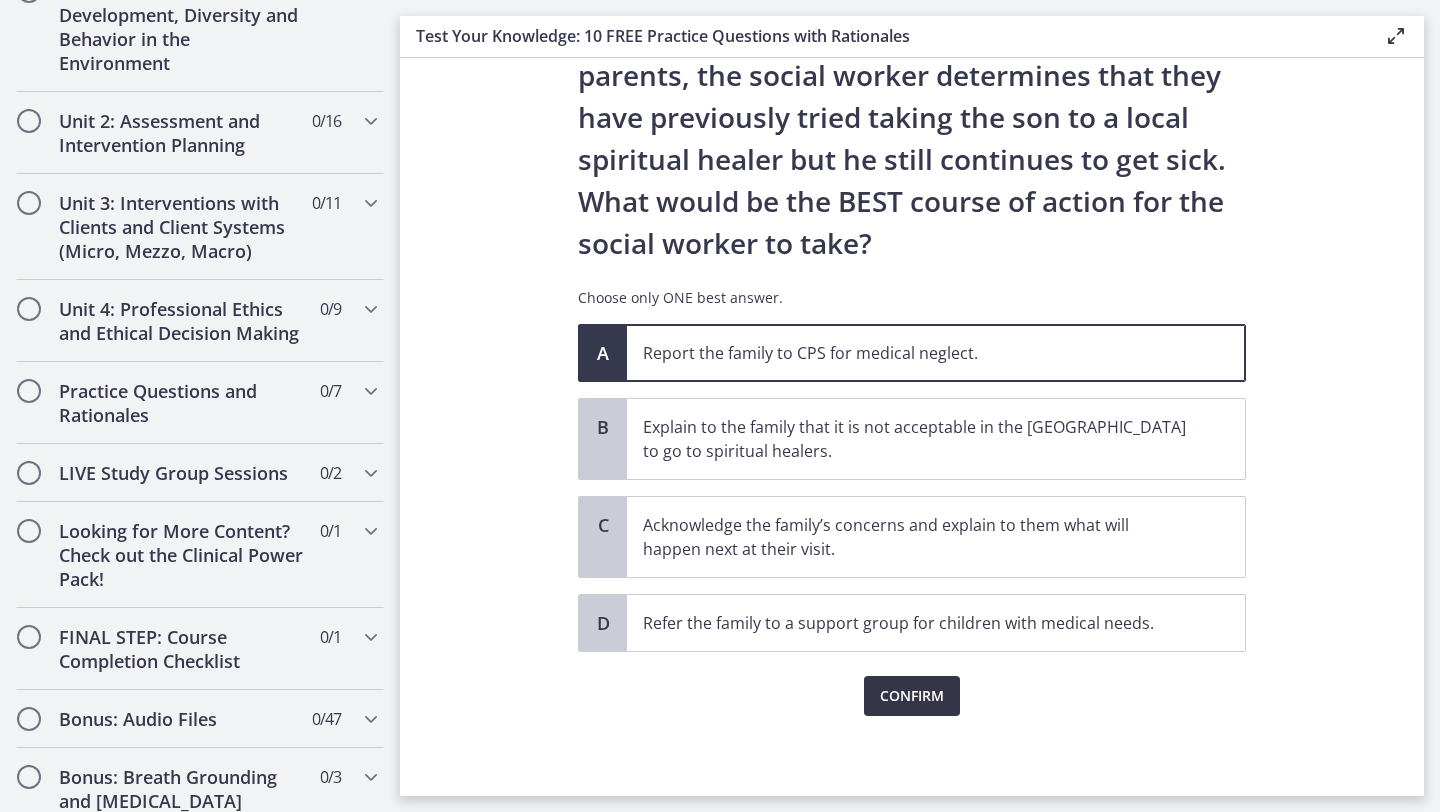 click on "Confirm" at bounding box center (912, 696) 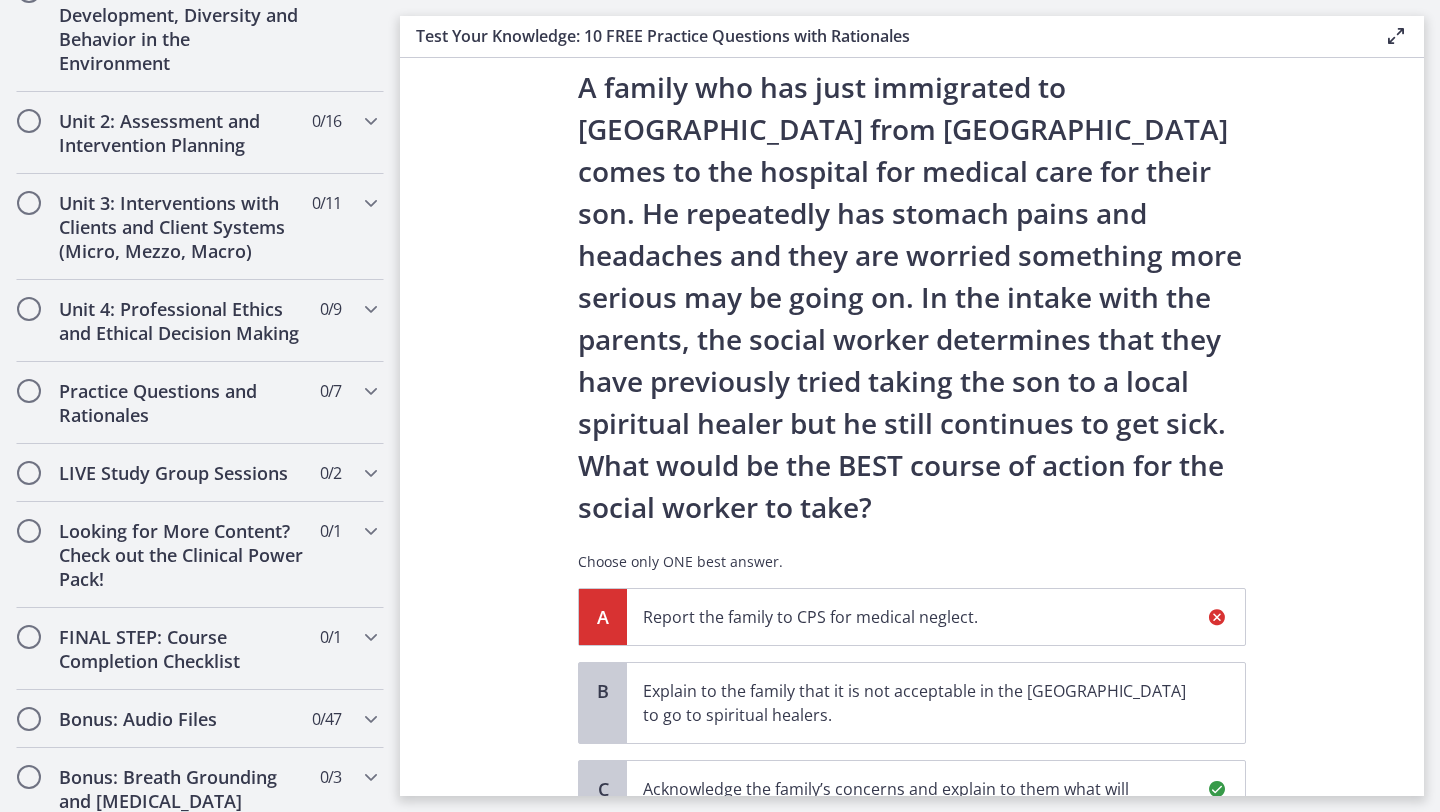 scroll, scrollTop: 0, scrollLeft: 0, axis: both 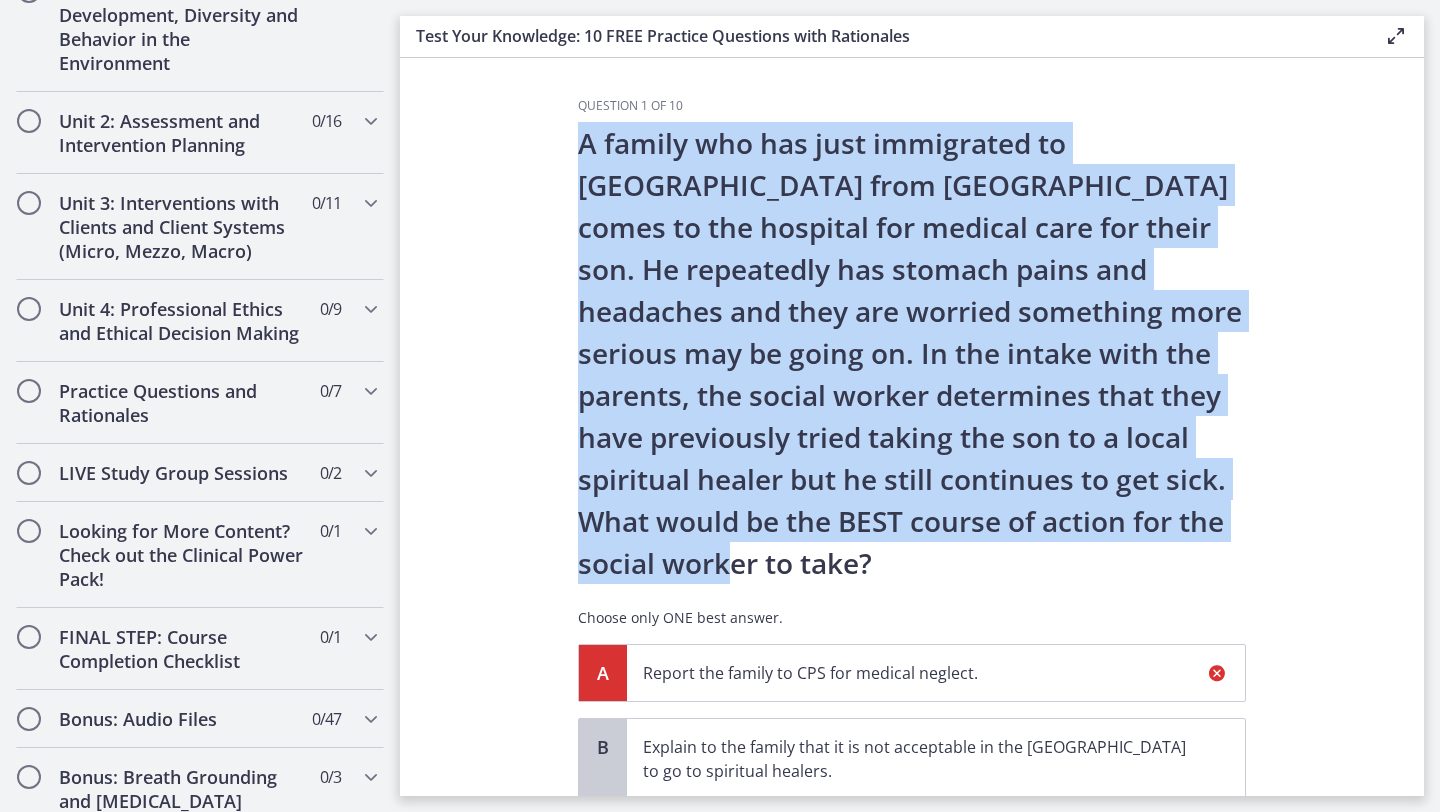 drag, startPoint x: 592, startPoint y: 142, endPoint x: 681, endPoint y: 566, distance: 433.2401 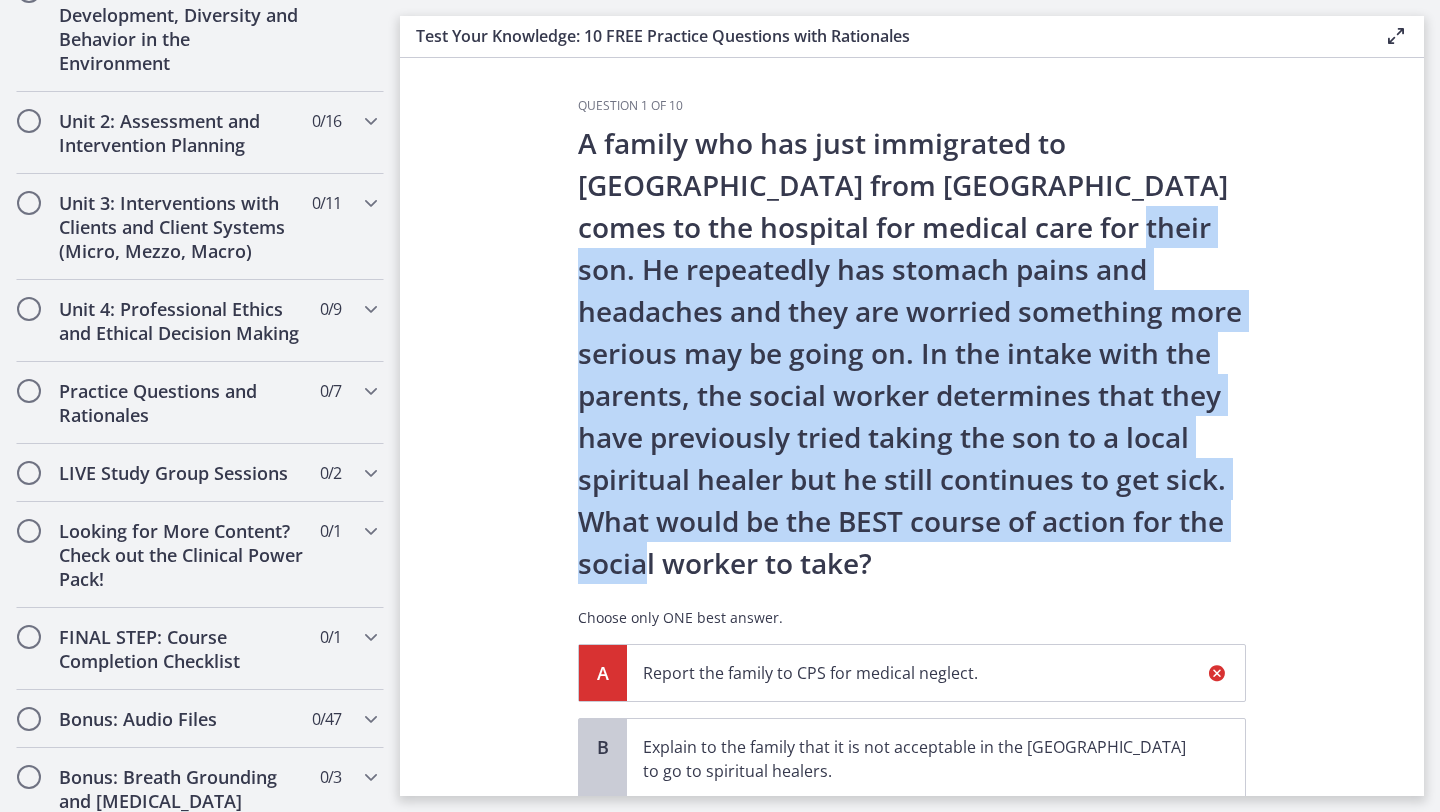 drag, startPoint x: 938, startPoint y: 232, endPoint x: 1187, endPoint y: 504, distance: 368.76144 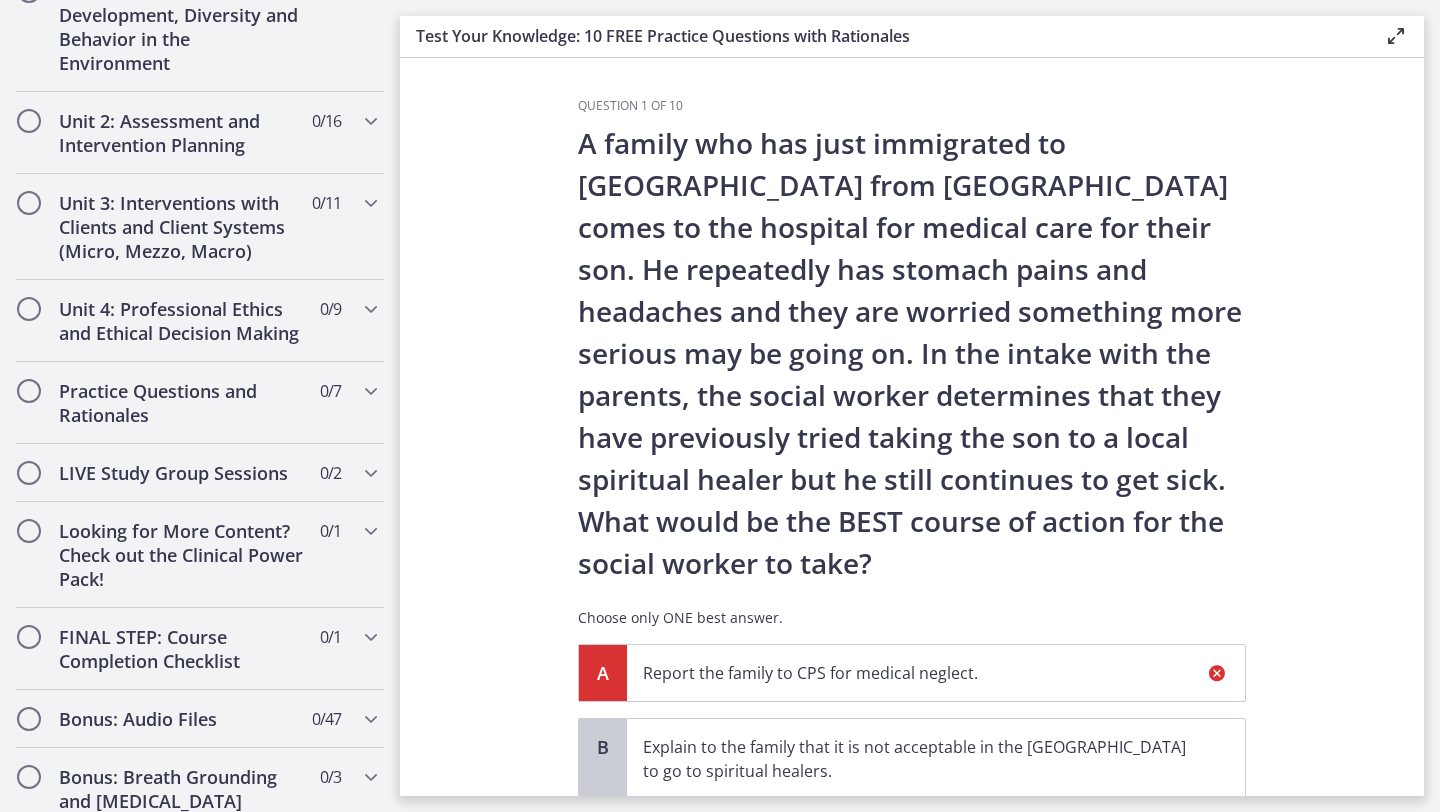click on "Question   1   of   10
A family who has just immigrated to the United States from Mexico comes to the hospital for medical care for their son. He repeatedly has stomach pains and headaches and they are worried something more serious may be going on. In the intake with the parents, the social worker determines that they have previously tried taking the son to a local spiritual healer but he still continues to get sick. What would be the BEST course of action for the social worker to take?
Choose only ONE best answer.
A
Report the family to CPS for medical neglect.
B
Explain to the family that it is not acceptable in the US to go to spiritual healers.
C" at bounding box center [912, 427] 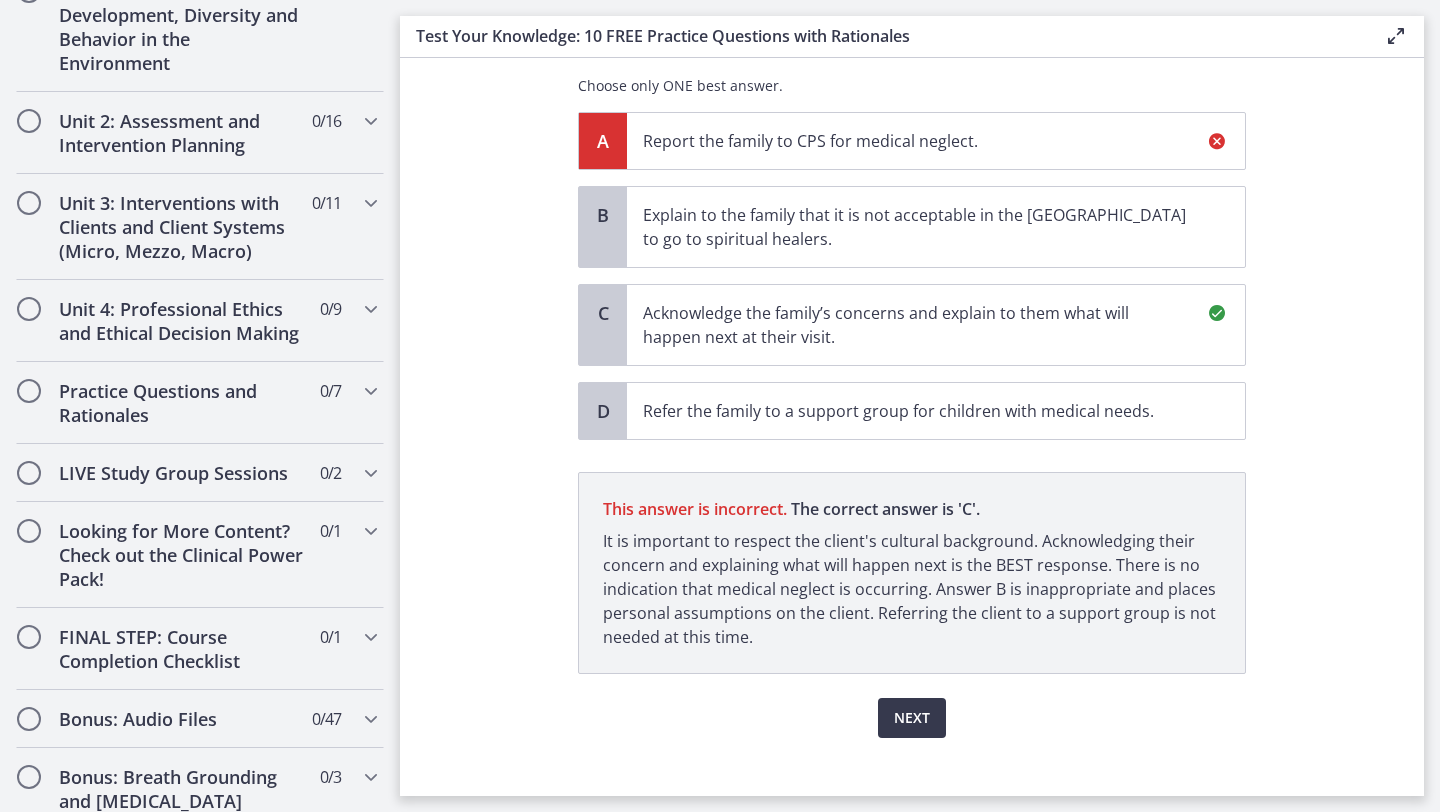 scroll, scrollTop: 528, scrollLeft: 0, axis: vertical 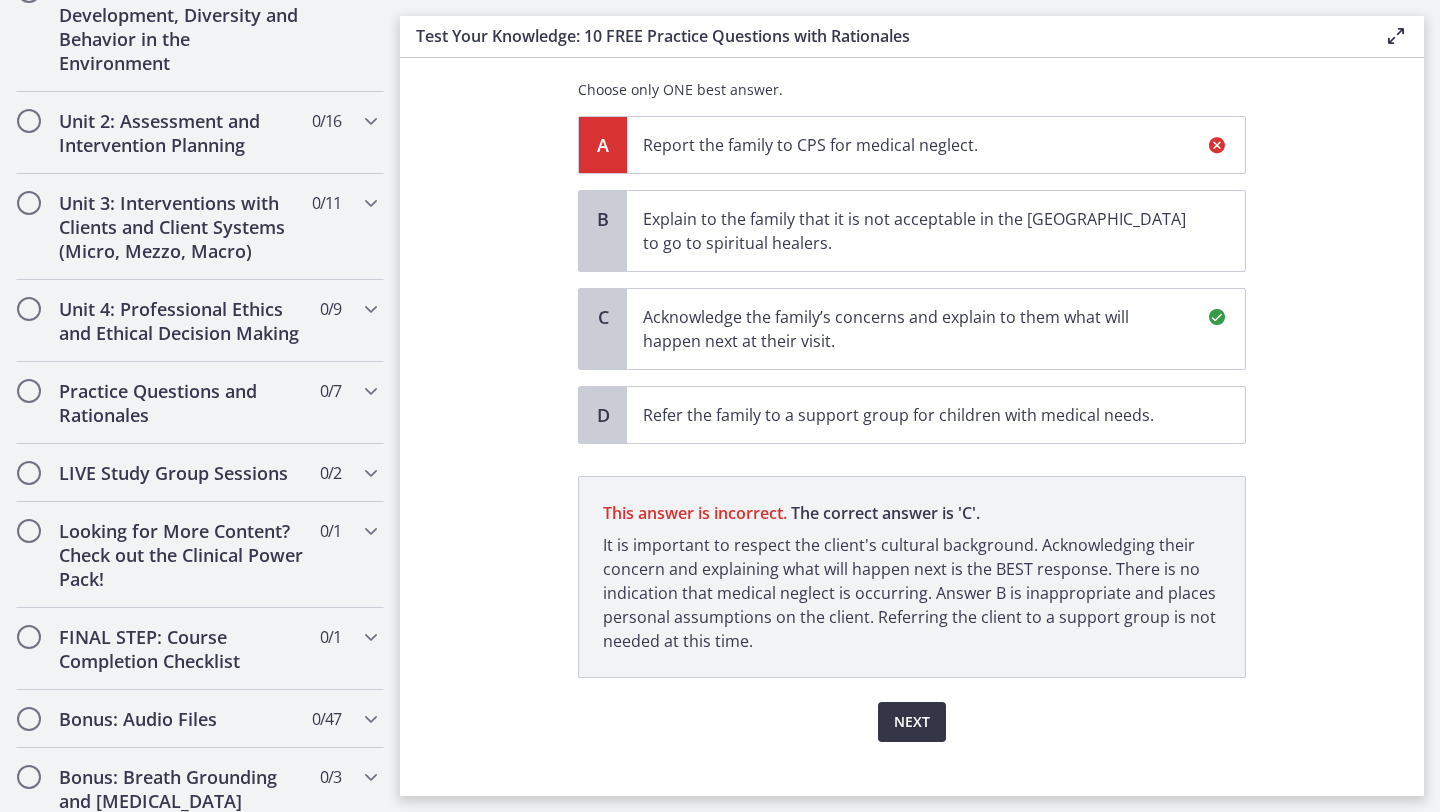 click on "Next" at bounding box center [912, 722] 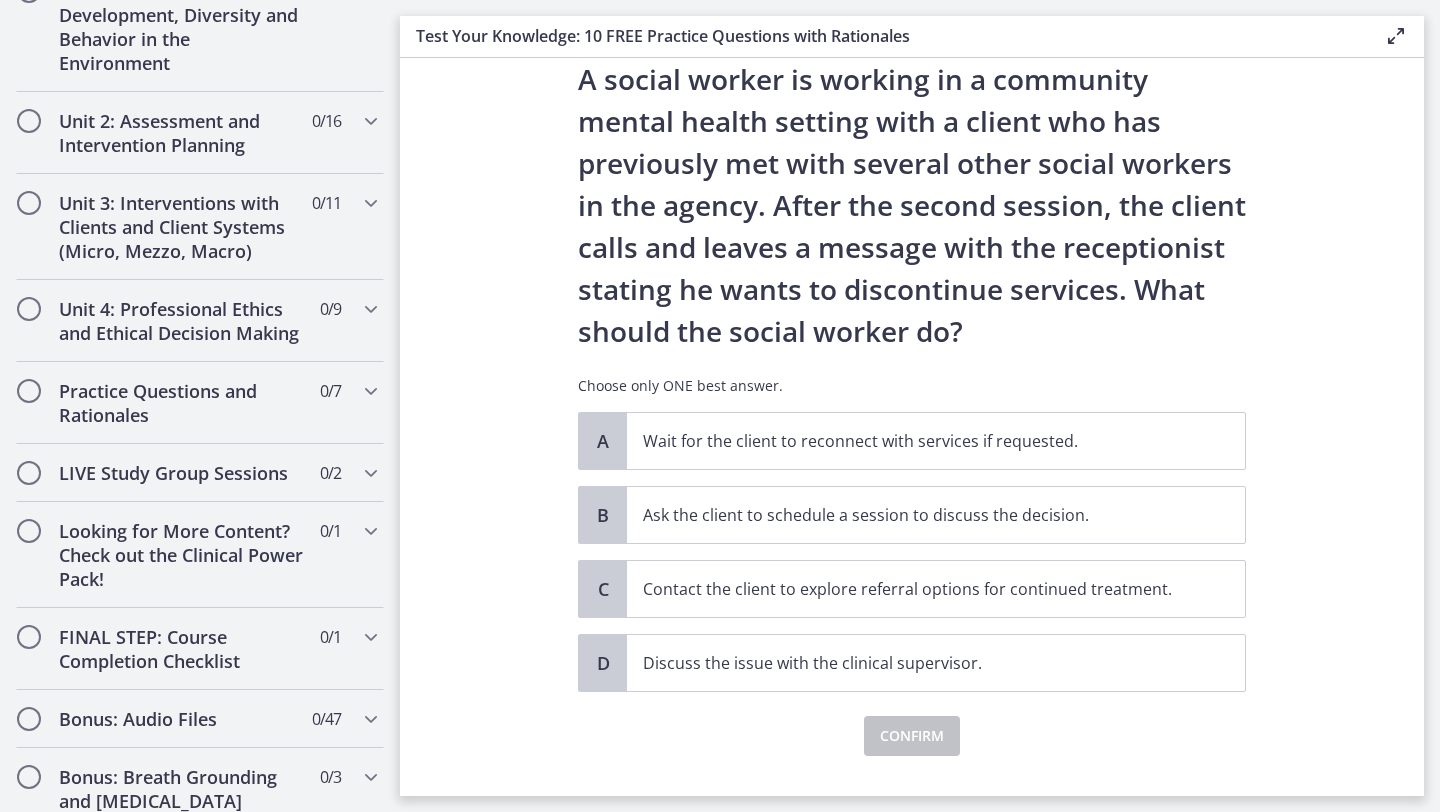 scroll, scrollTop: 81, scrollLeft: 0, axis: vertical 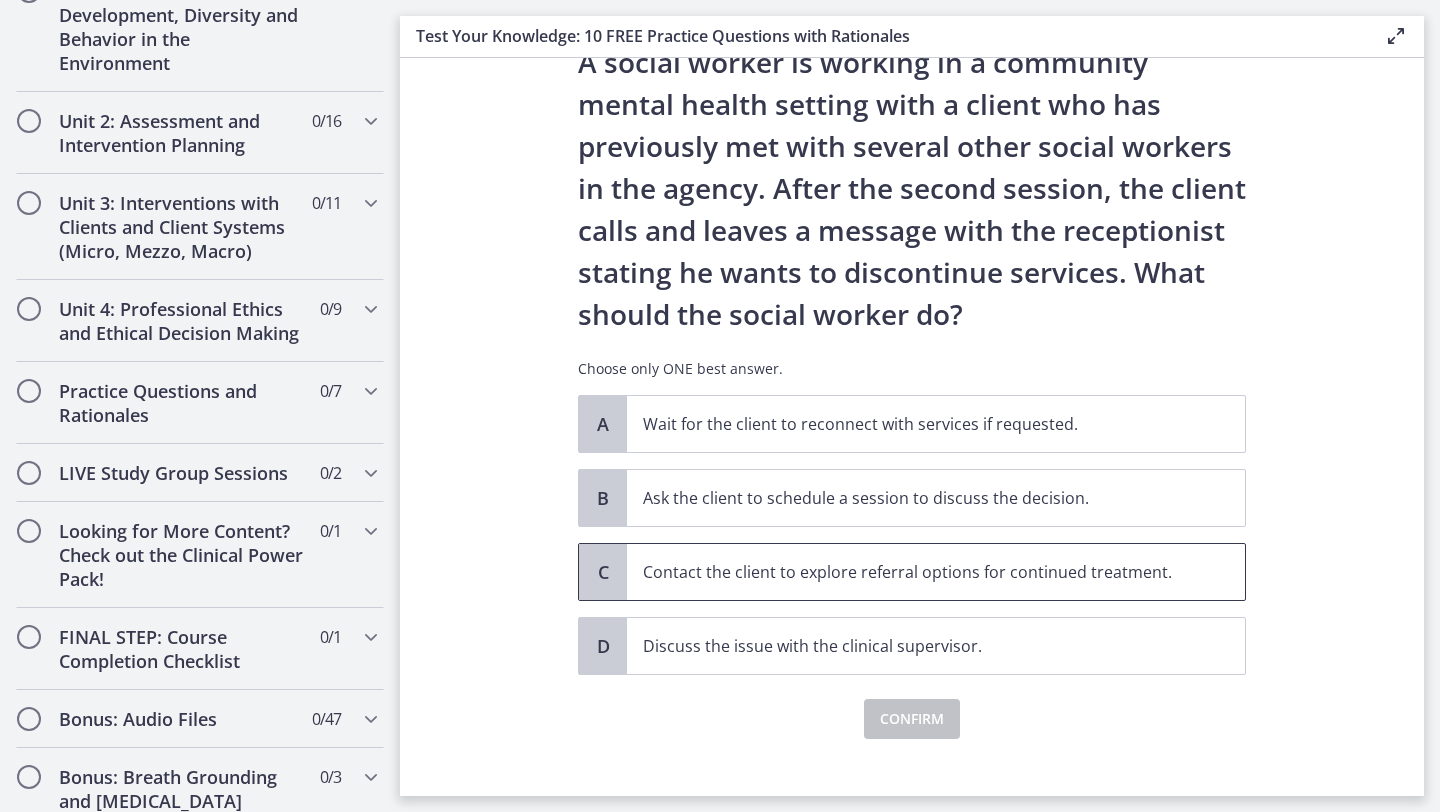 click on "Contact the client to explore referral options for continued treatment." at bounding box center (916, 572) 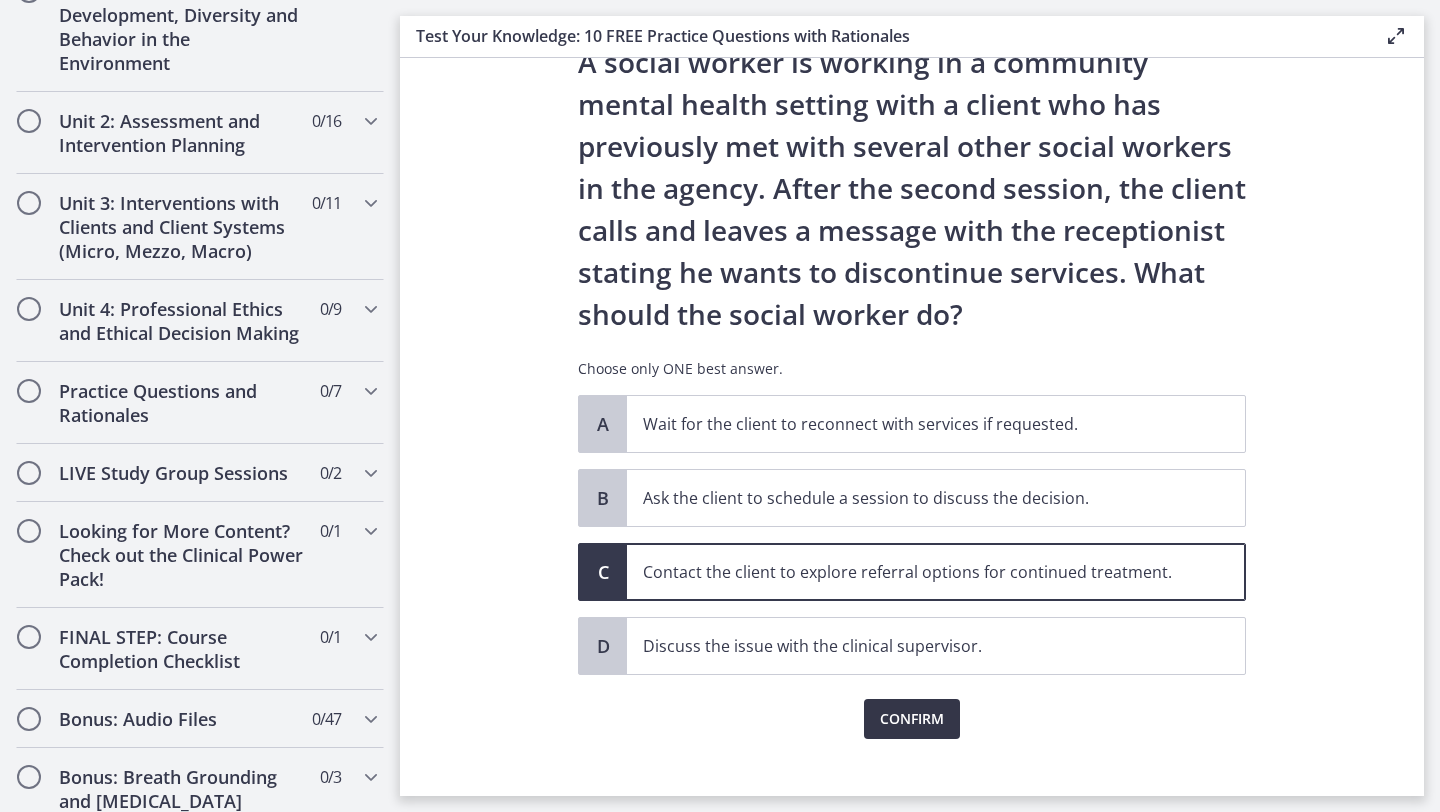 click on "Confirm" at bounding box center [912, 719] 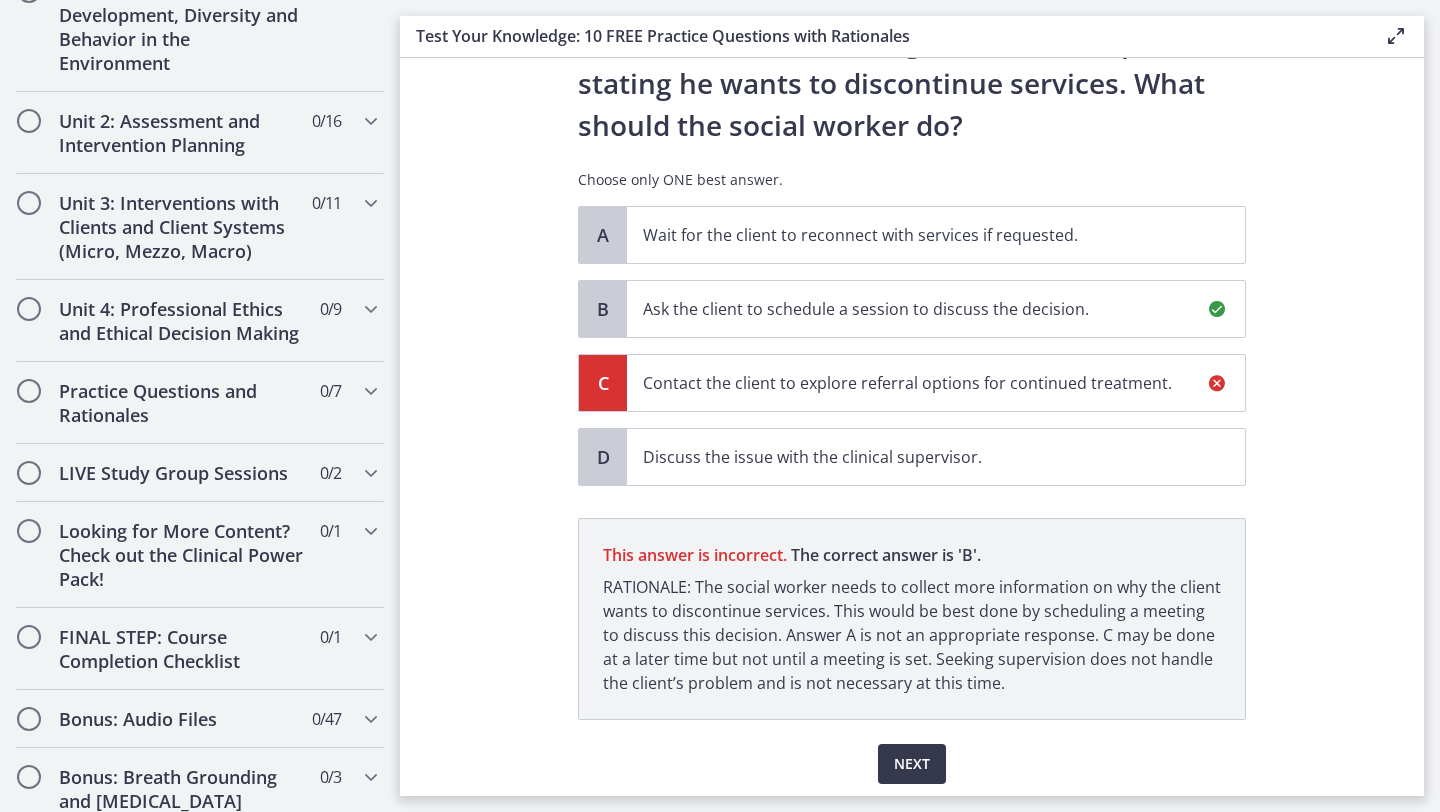 scroll, scrollTop: 338, scrollLeft: 0, axis: vertical 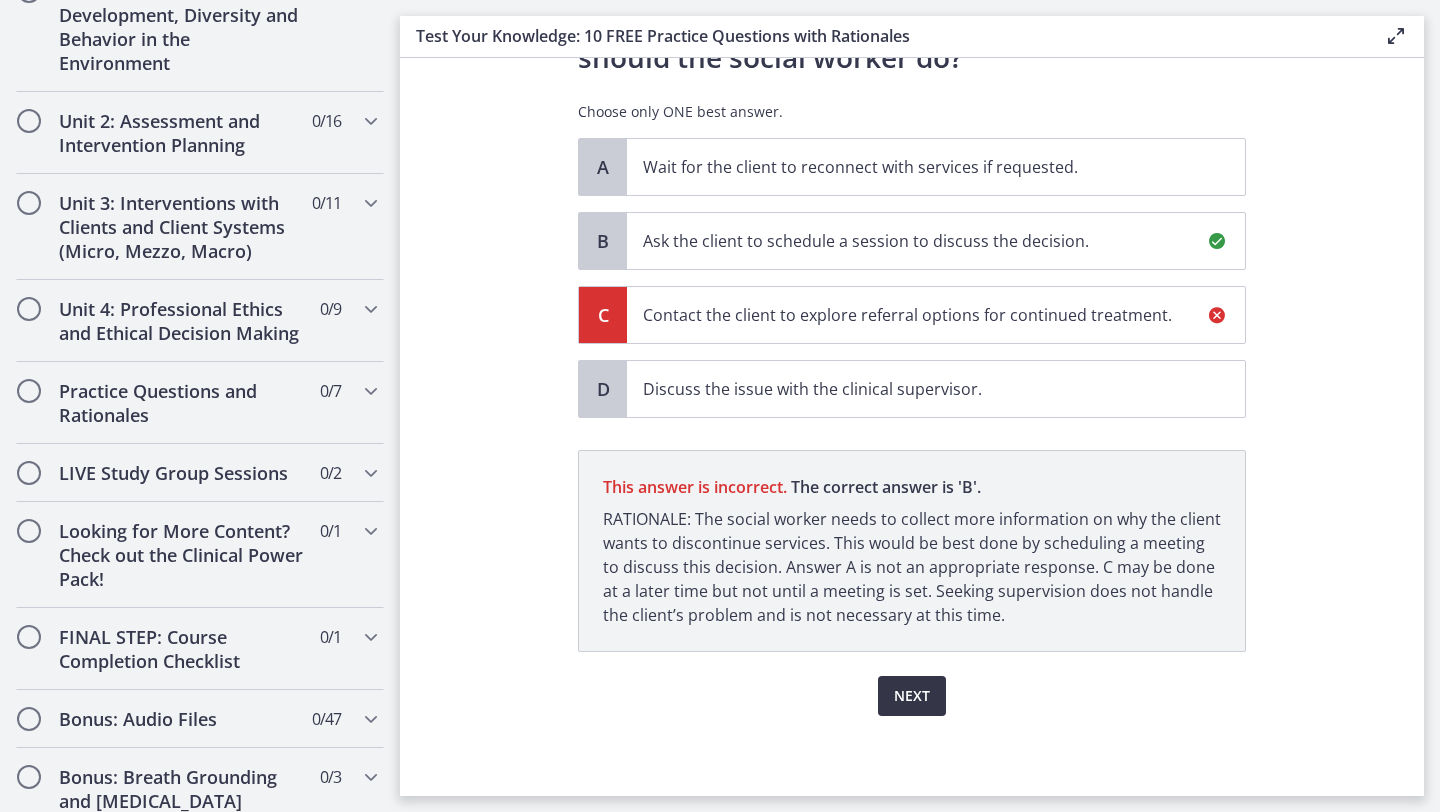 click on "Next" at bounding box center (912, 696) 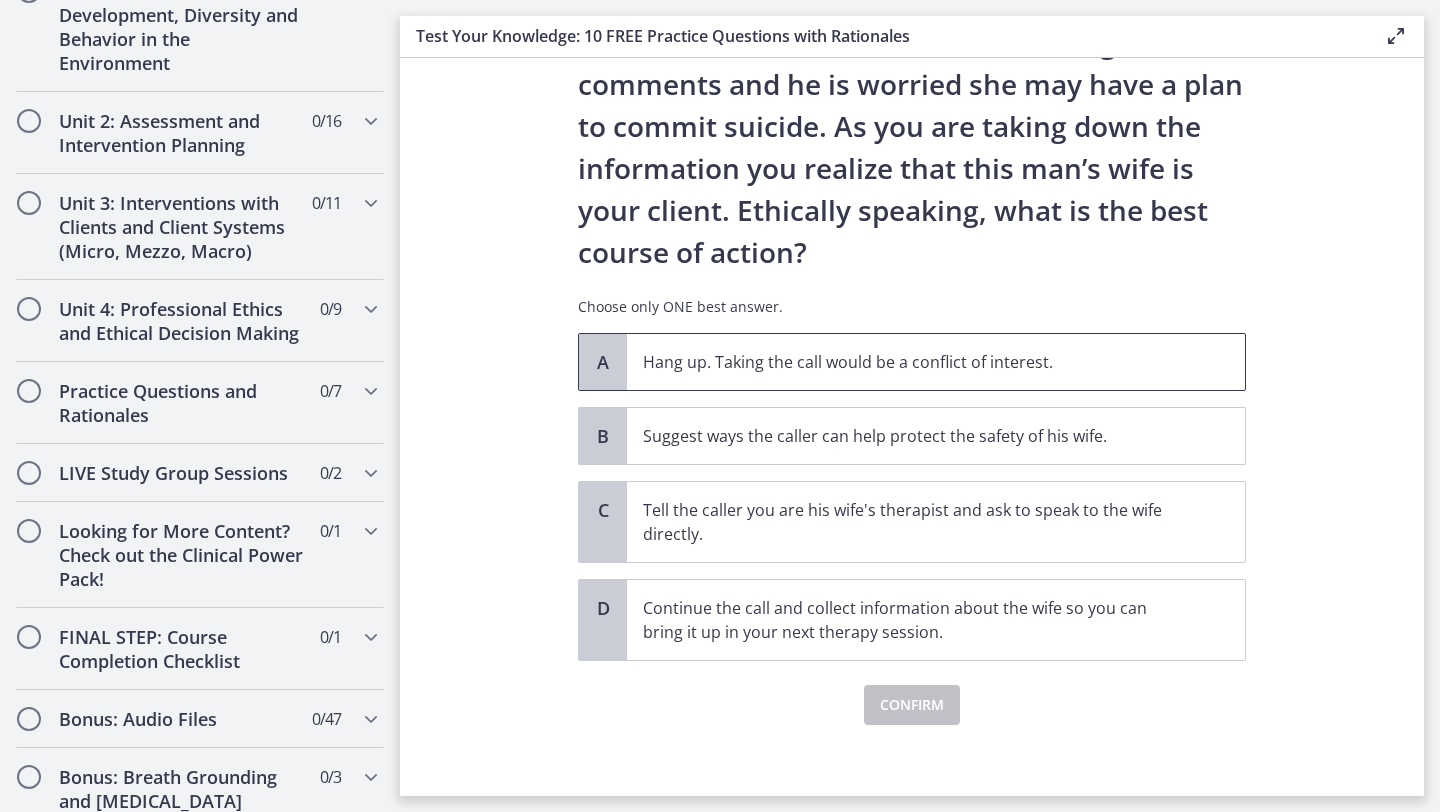 scroll, scrollTop: 194, scrollLeft: 0, axis: vertical 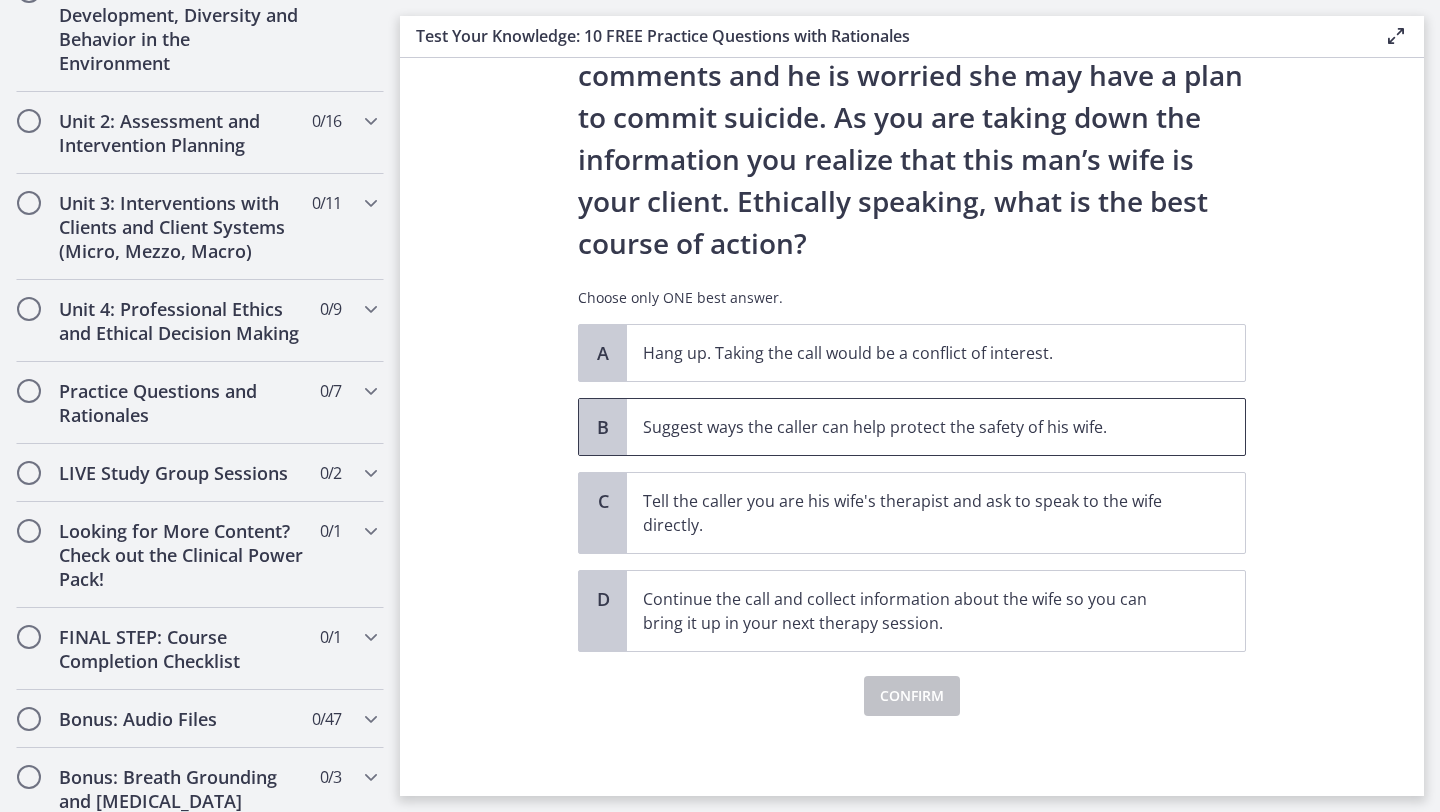 click on "Suggest ways the caller can help protect the safety of his wife." at bounding box center (936, 427) 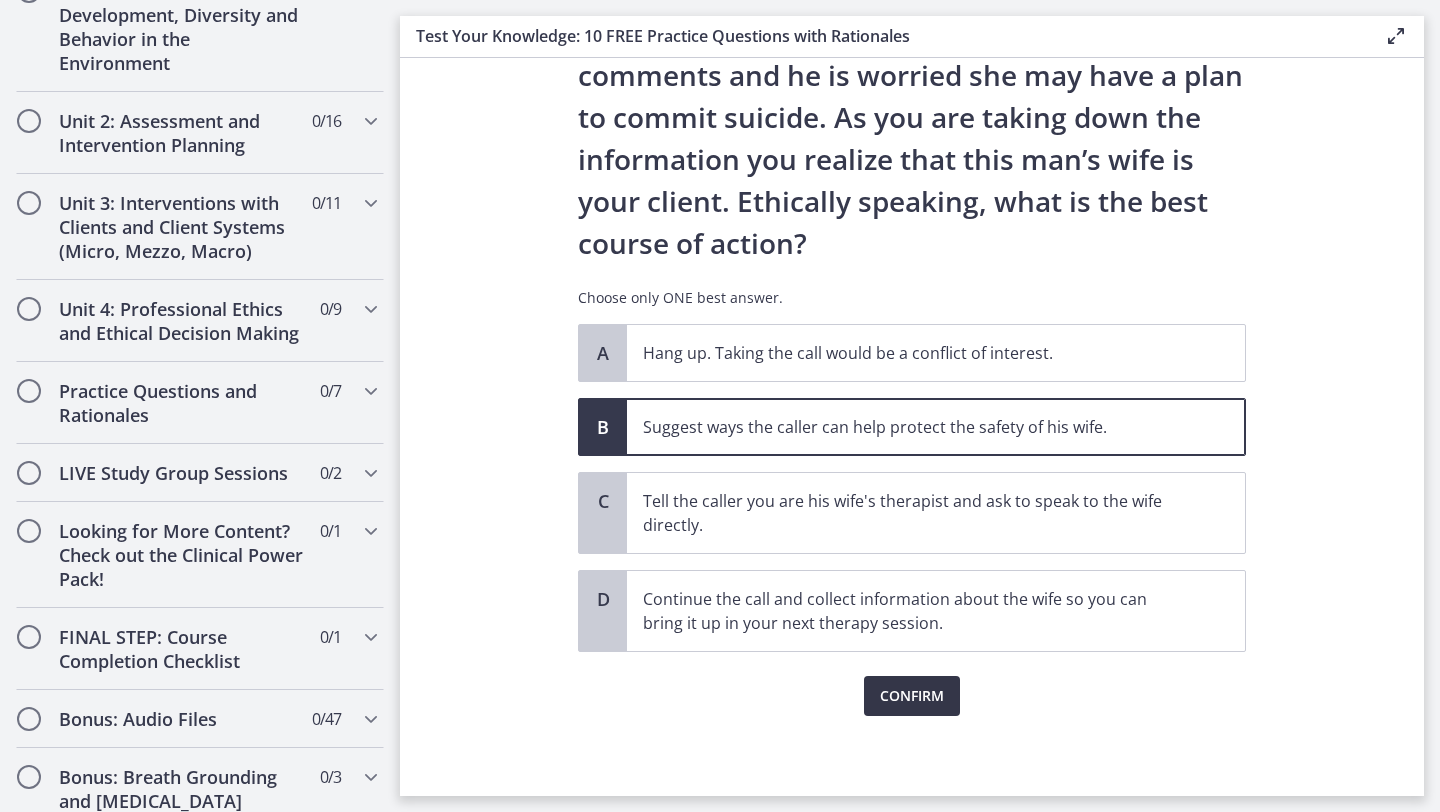 click on "Confirm" at bounding box center (912, 696) 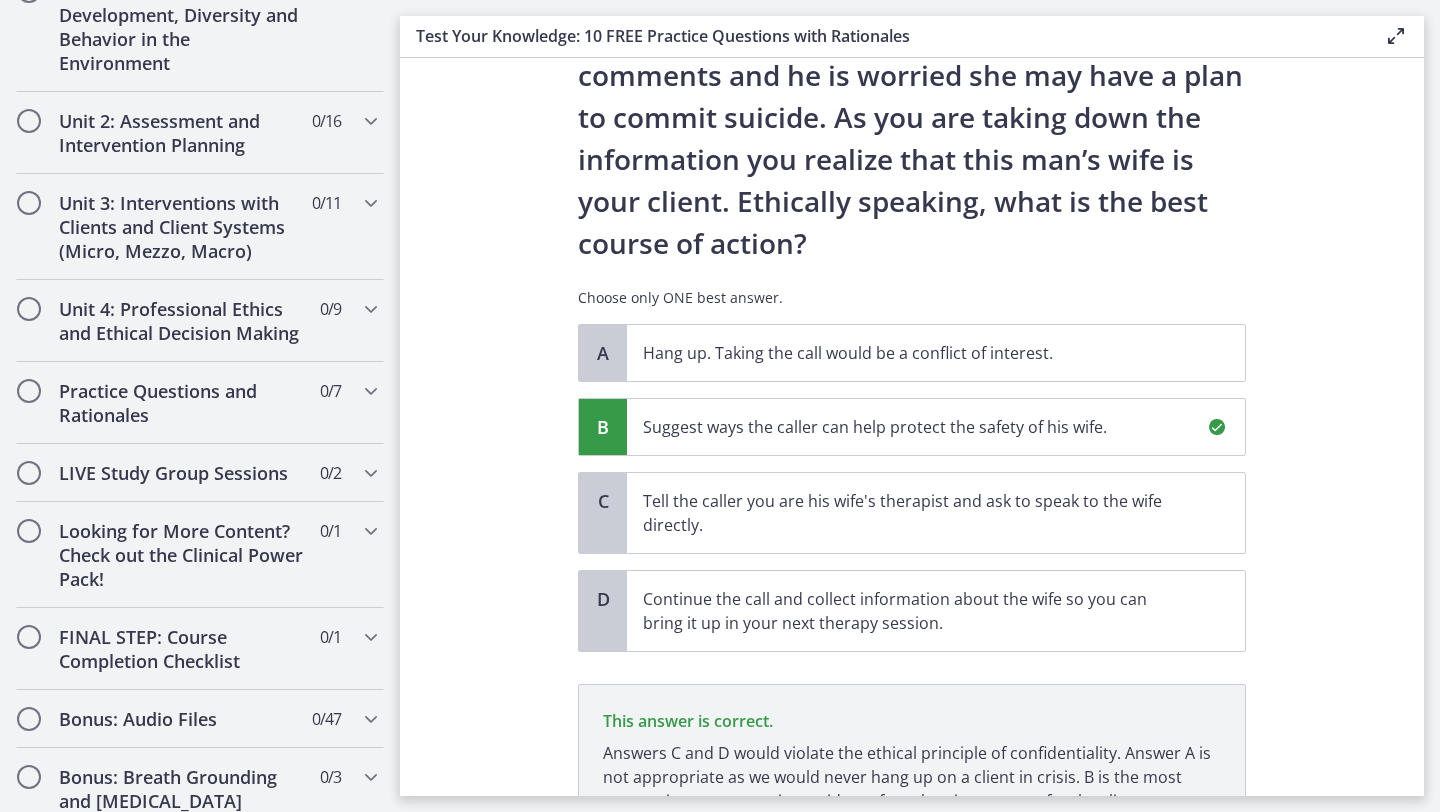 scroll, scrollTop: 380, scrollLeft: 0, axis: vertical 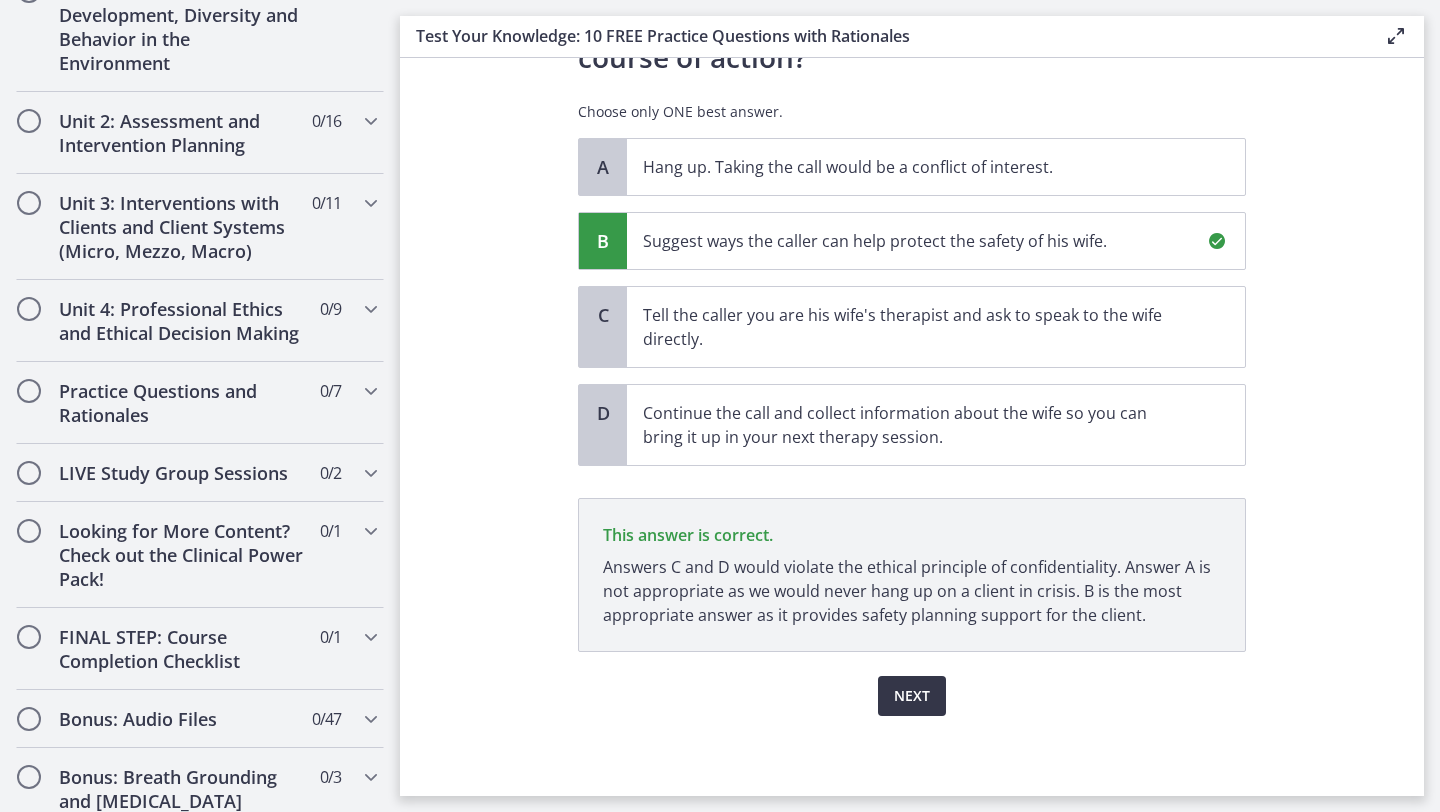 click on "Next" at bounding box center [912, 696] 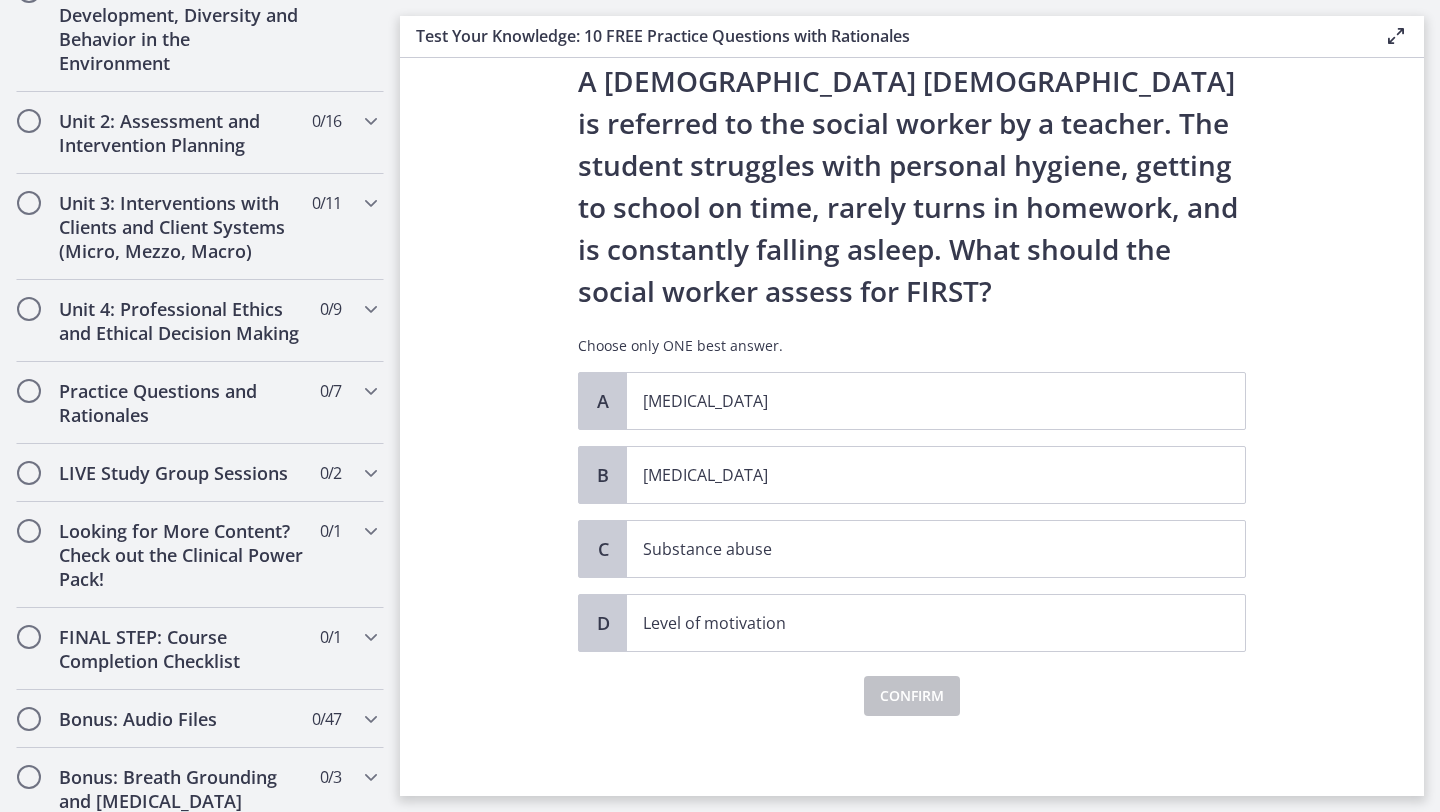 scroll, scrollTop: 0, scrollLeft: 0, axis: both 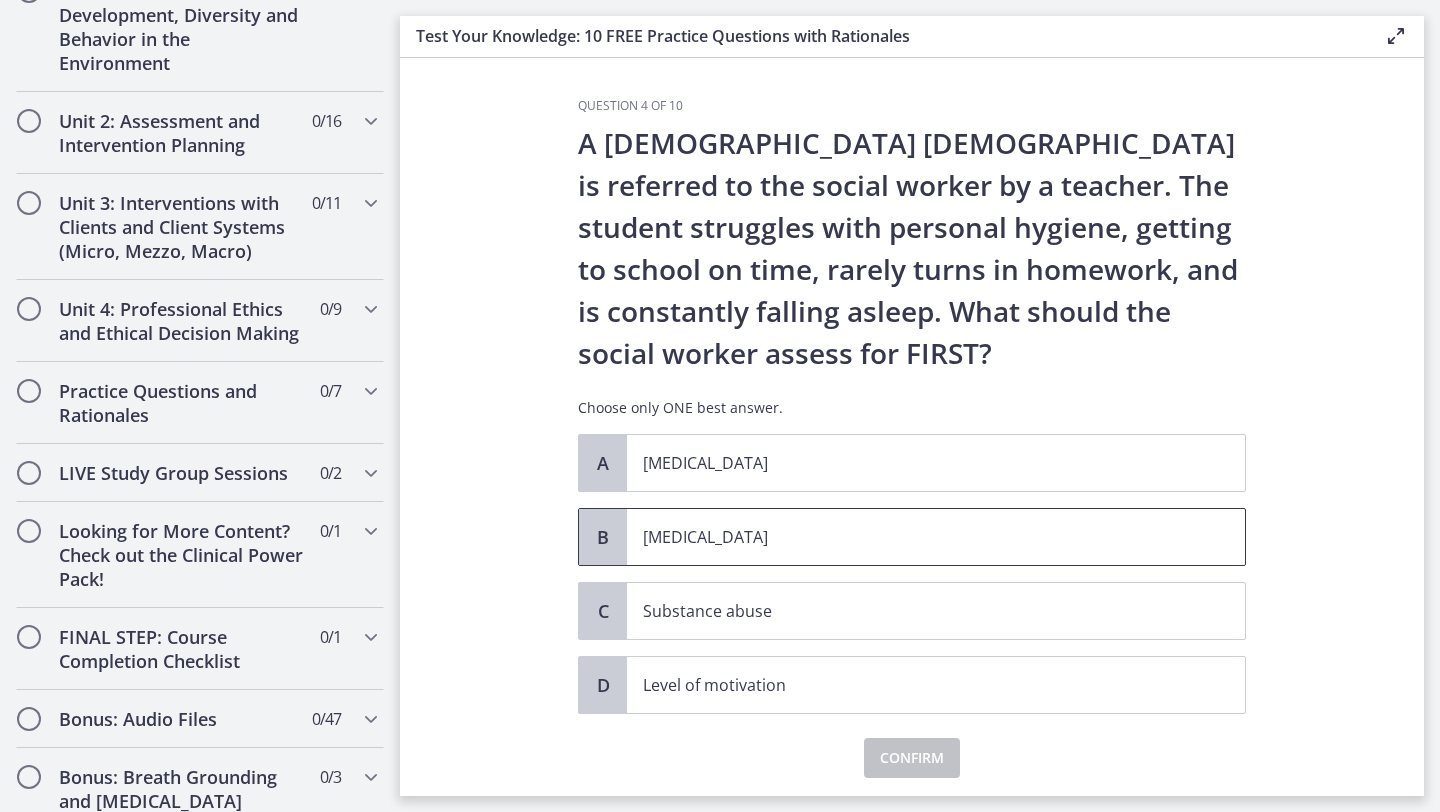 click on "Child neglect" at bounding box center (916, 537) 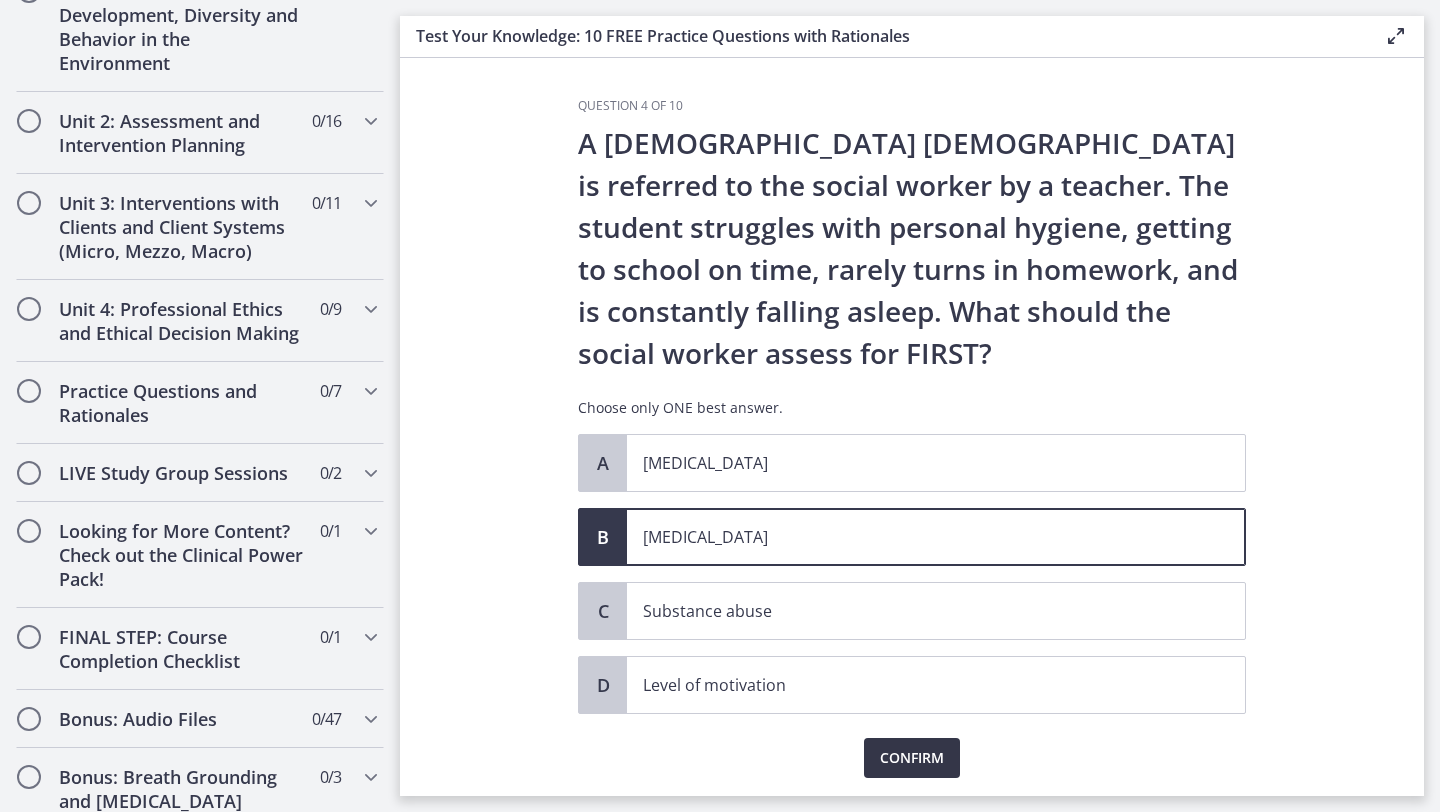 click on "Confirm" at bounding box center (912, 758) 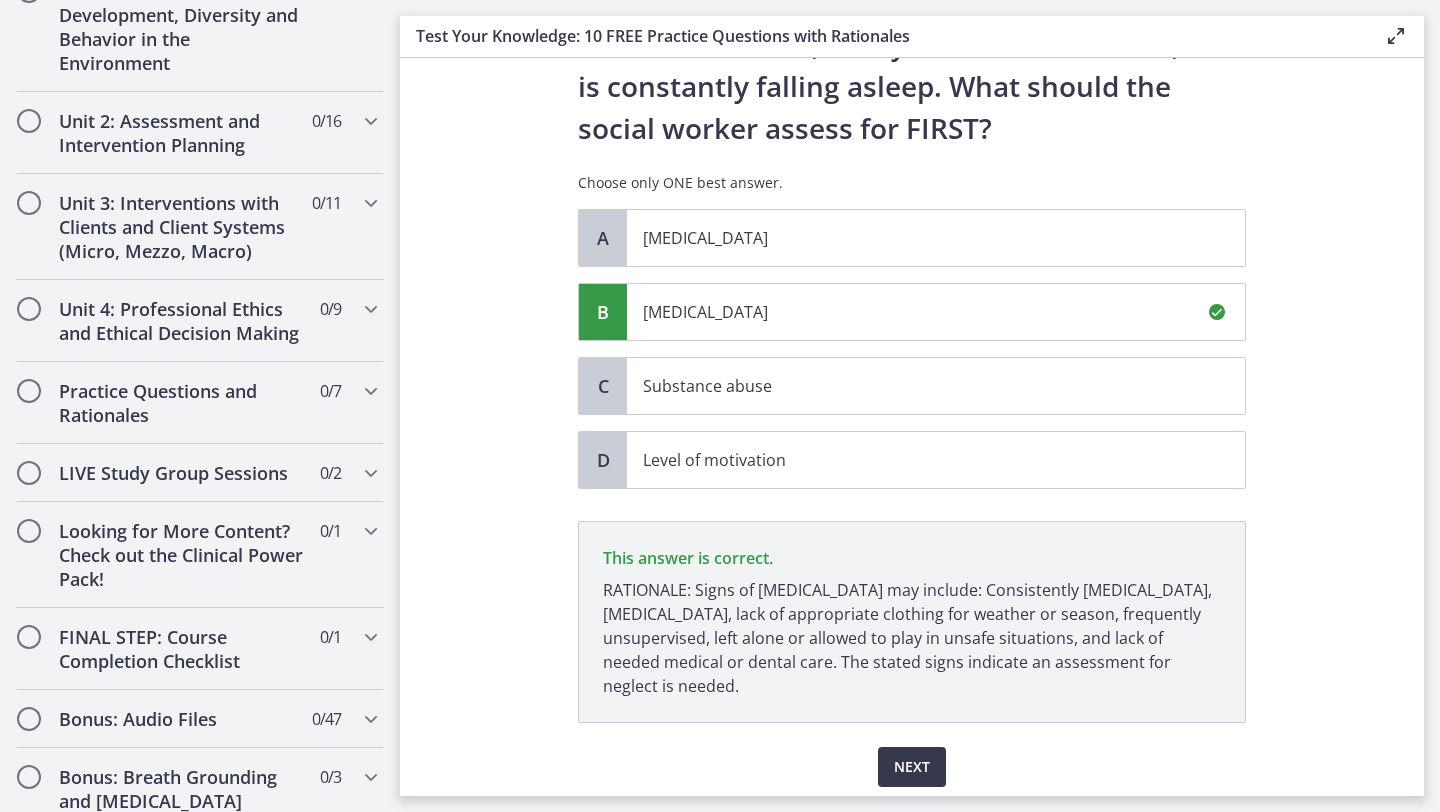 scroll, scrollTop: 296, scrollLeft: 0, axis: vertical 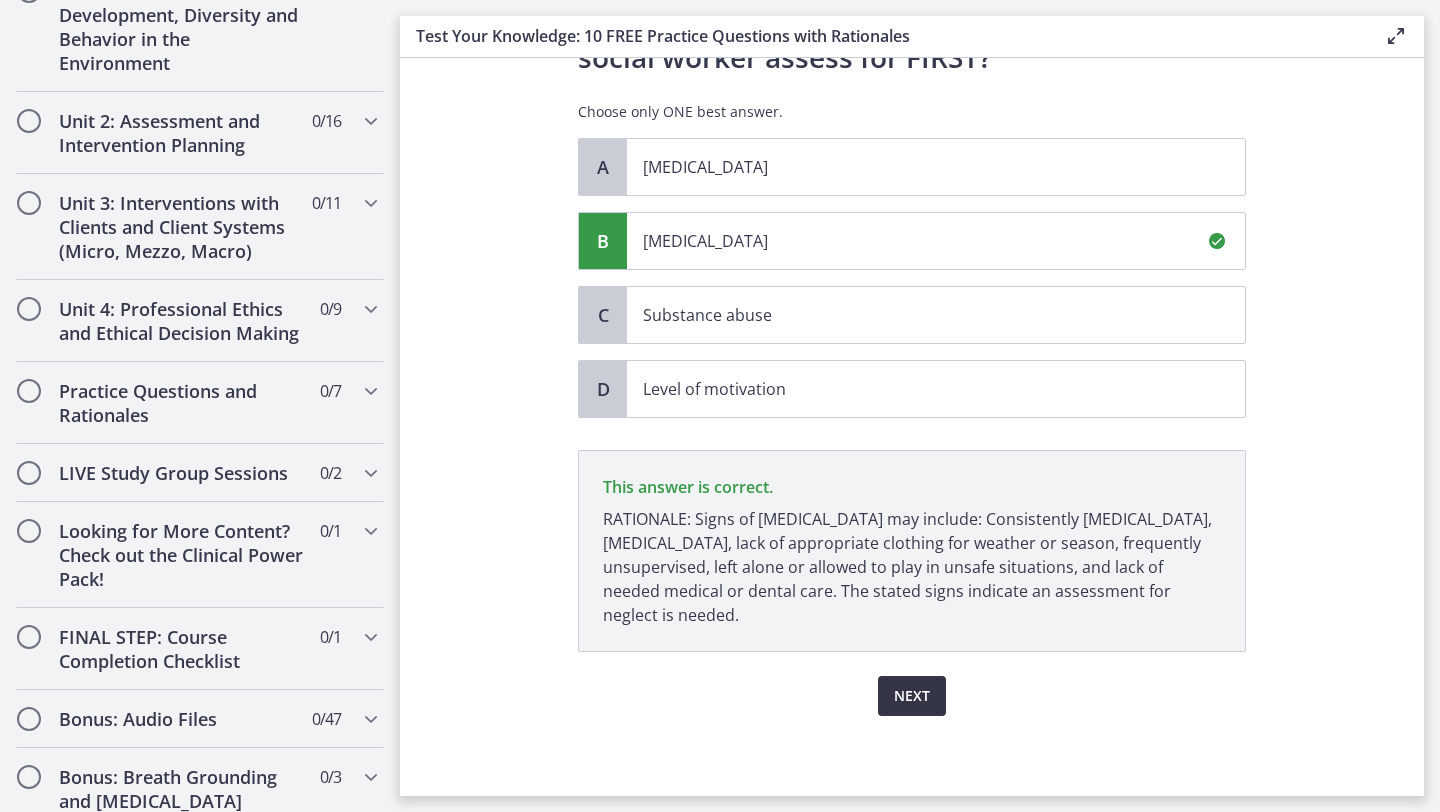 click on "Next" at bounding box center [912, 696] 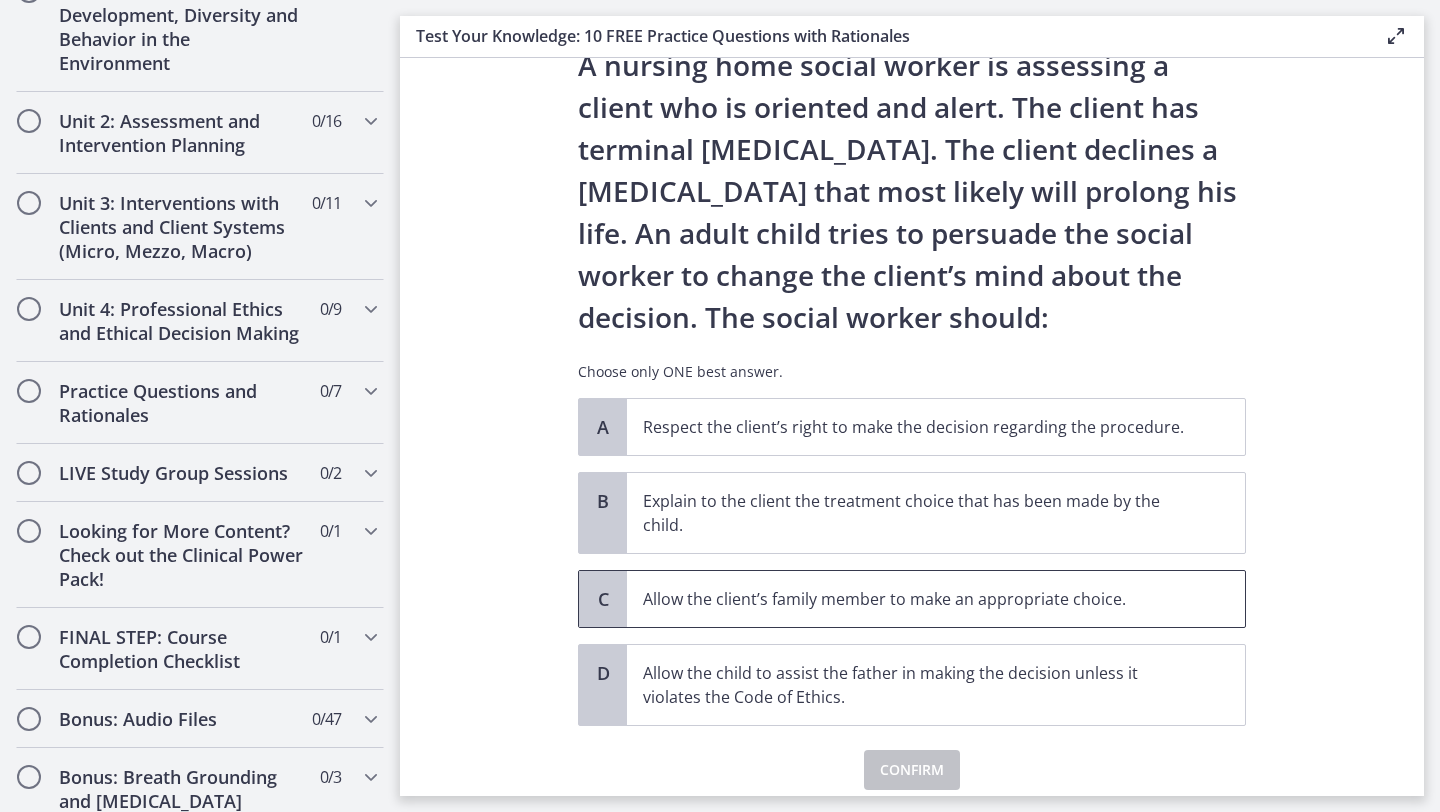 scroll, scrollTop: 82, scrollLeft: 0, axis: vertical 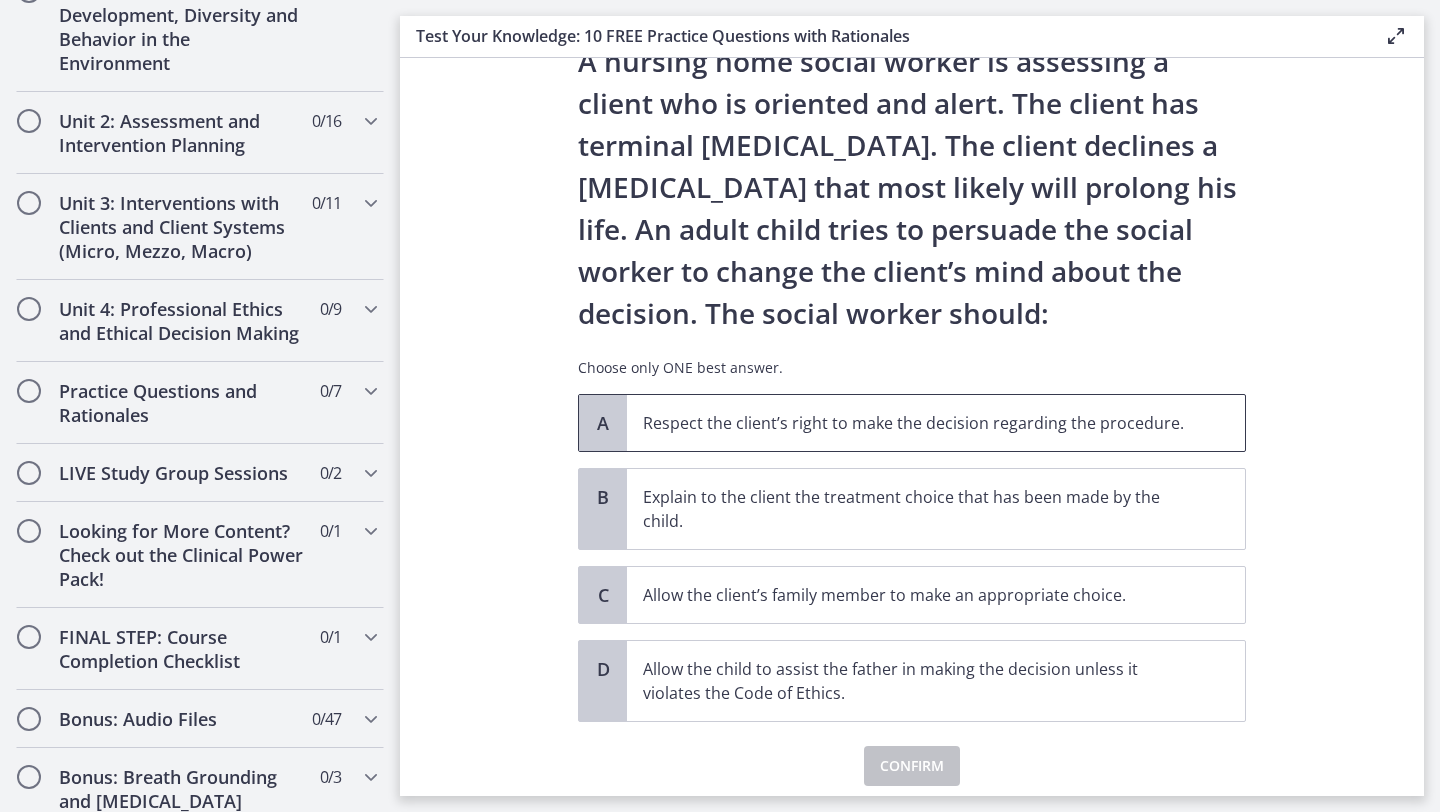 click on "Respect the client’s right to make the decision regarding the procedure." at bounding box center (936, 423) 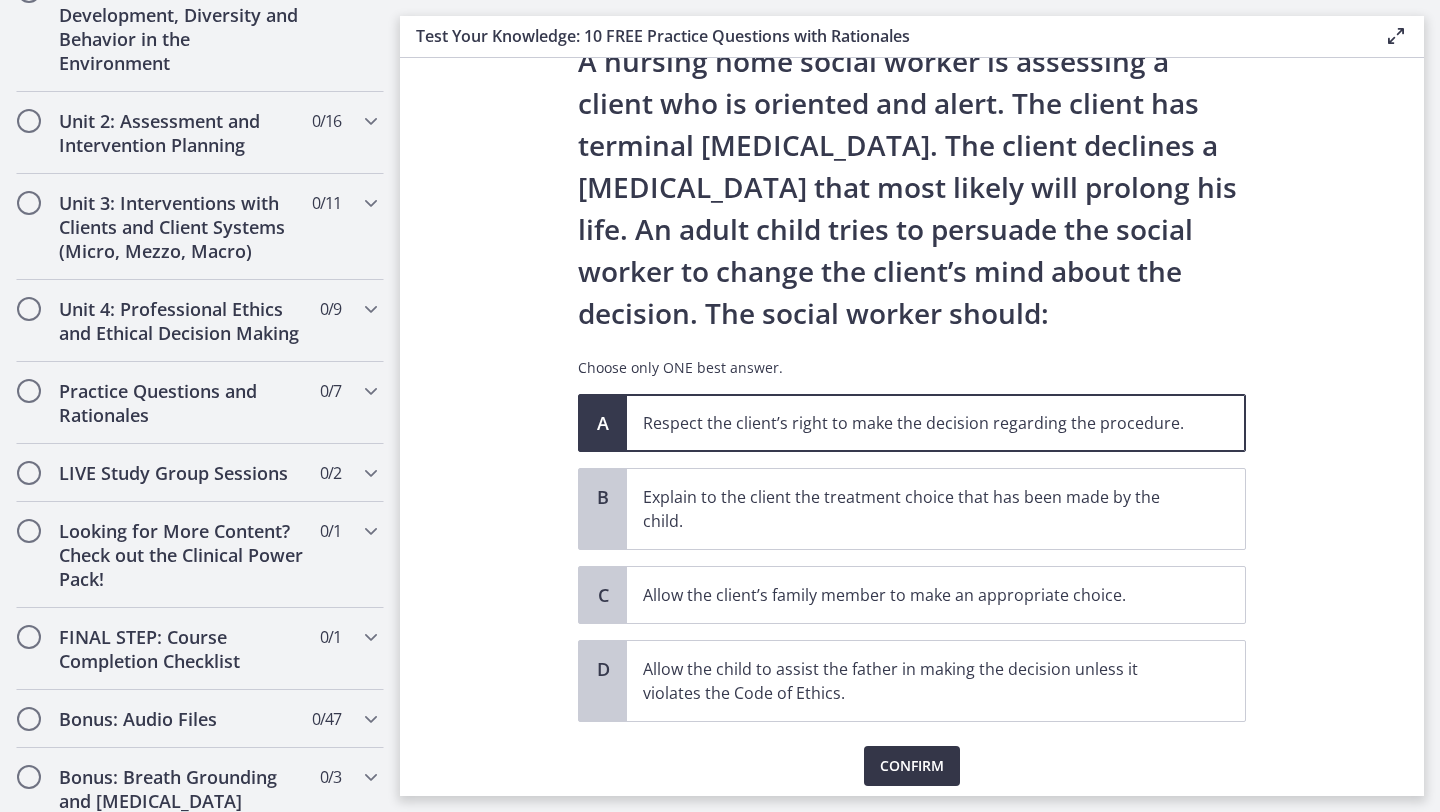click on "Confirm" at bounding box center (912, 766) 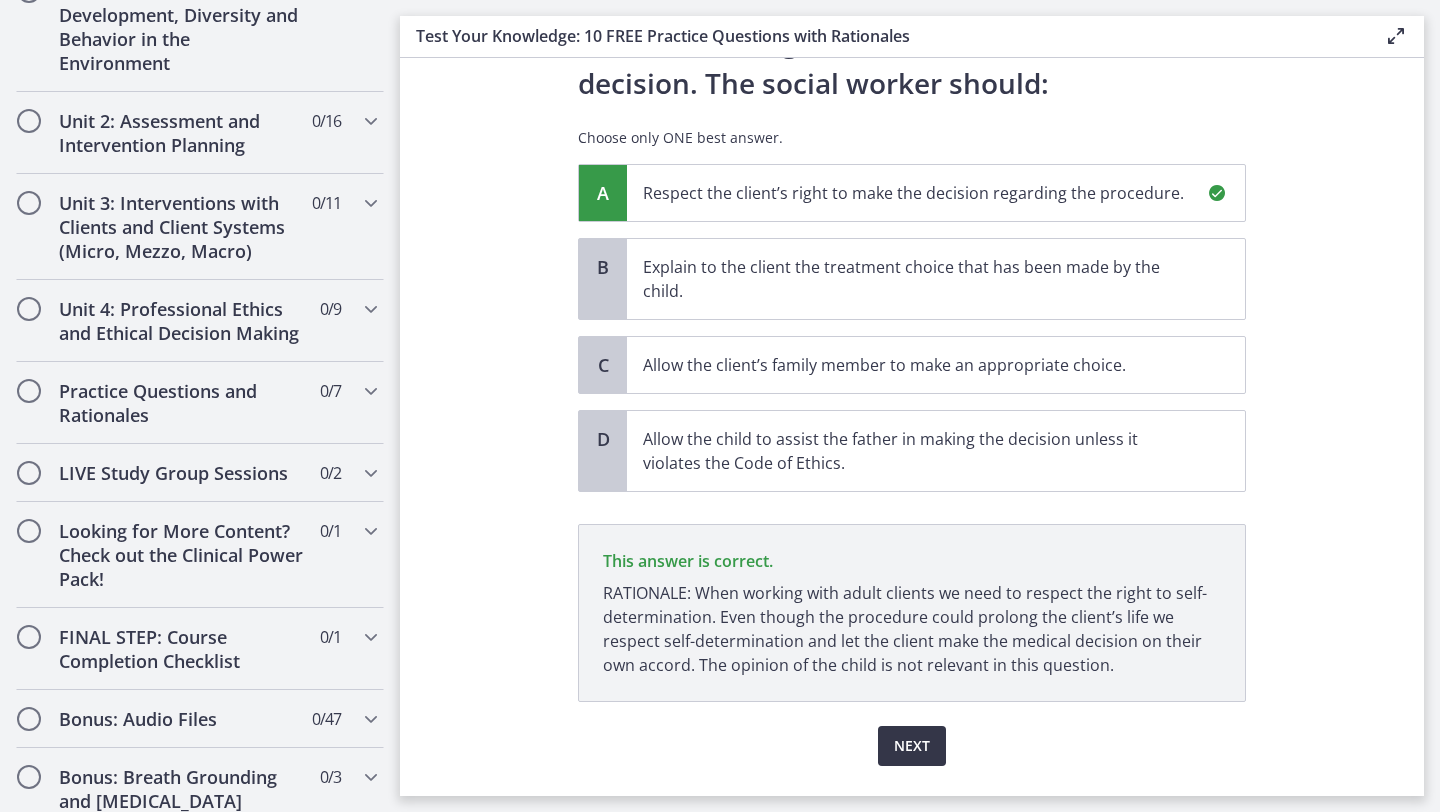 scroll, scrollTop: 362, scrollLeft: 0, axis: vertical 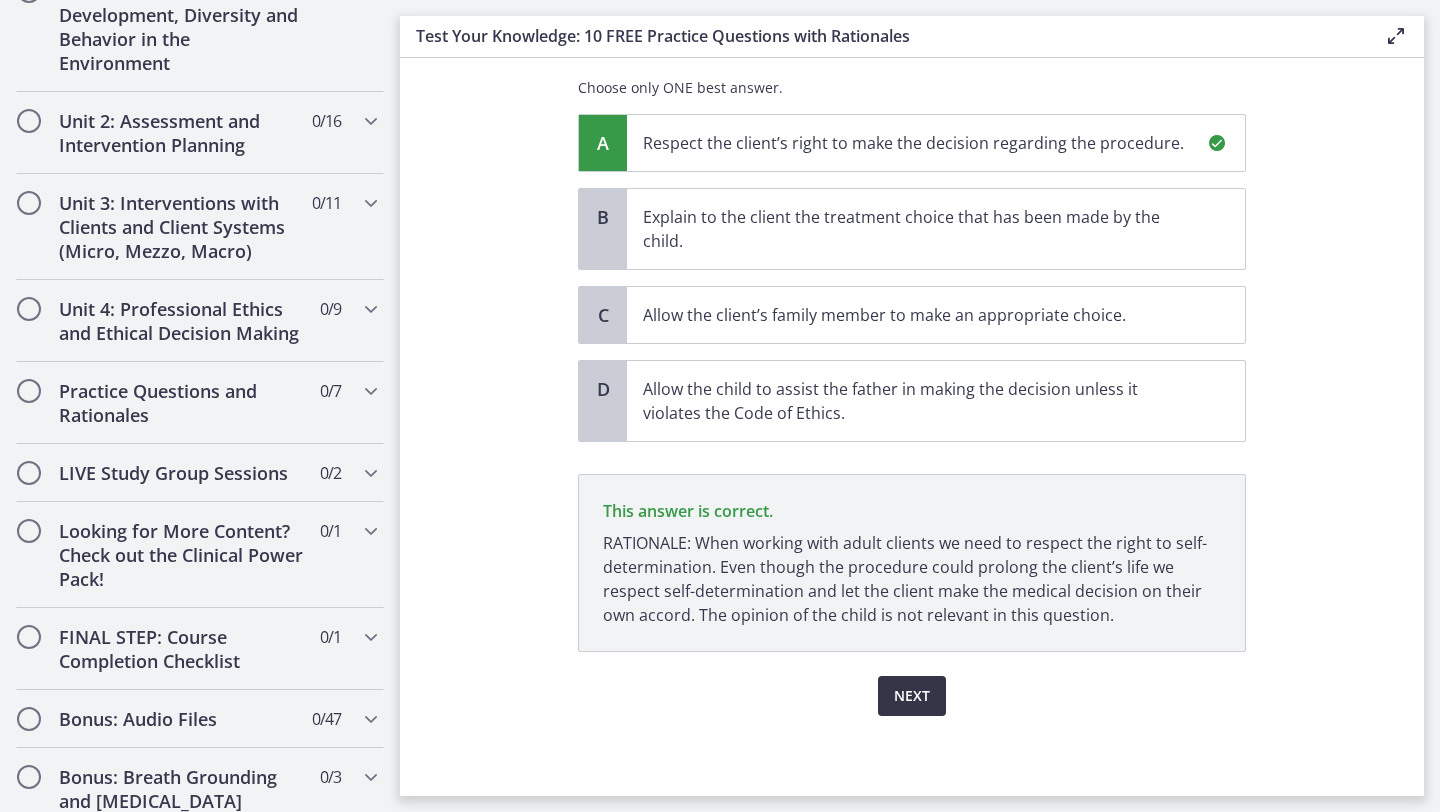 click on "Next" at bounding box center [912, 696] 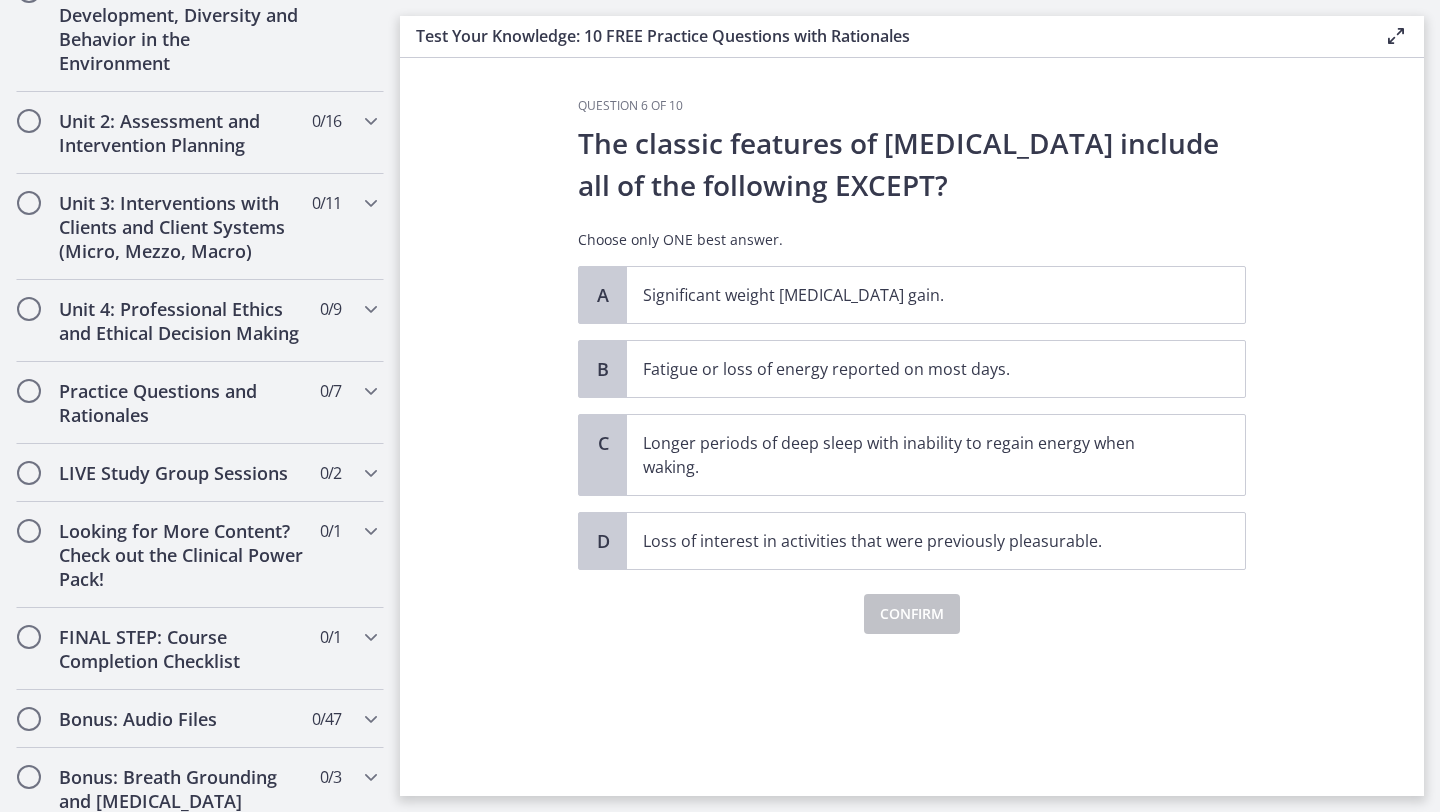 scroll, scrollTop: 0, scrollLeft: 0, axis: both 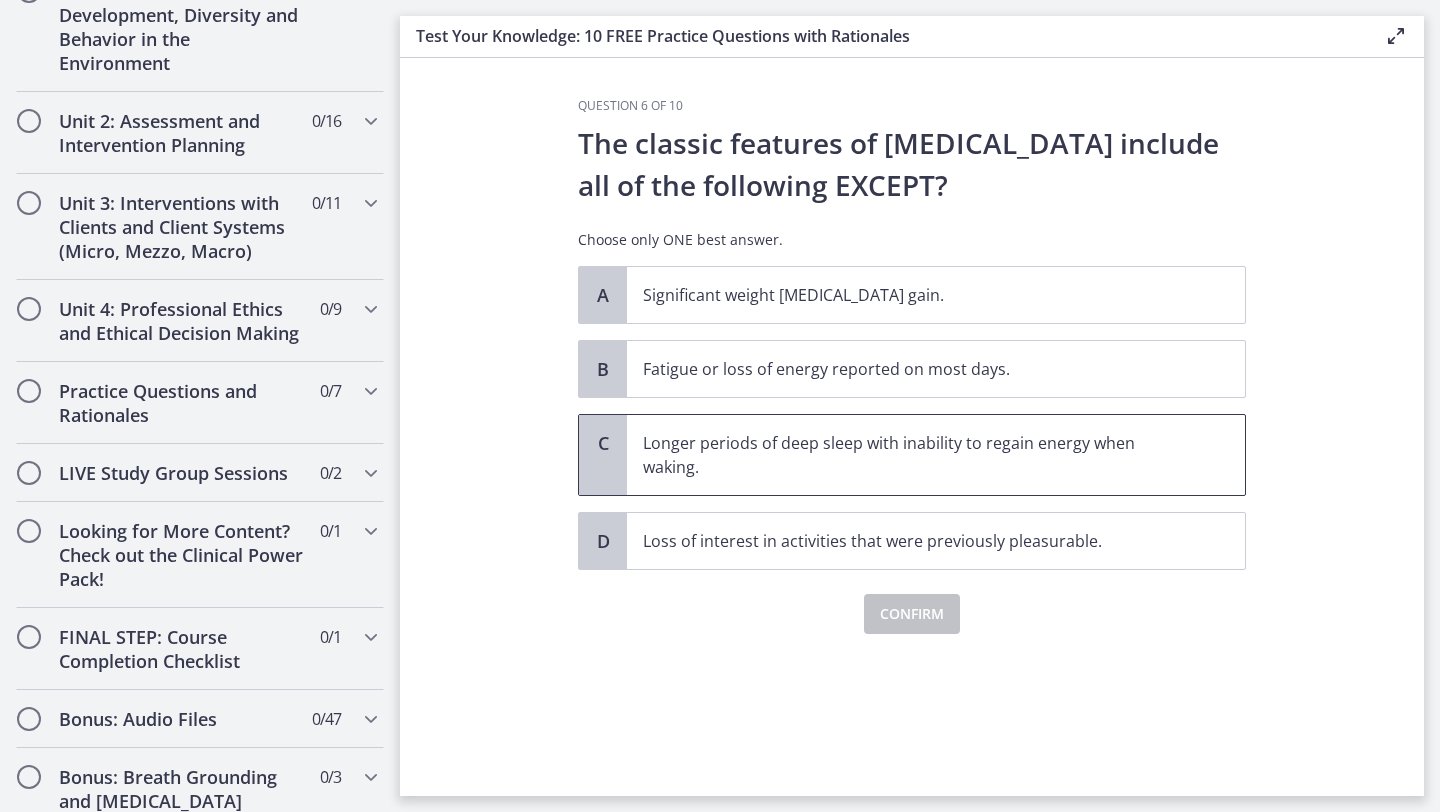 click on "Longer periods of deep sleep with inability to regain energy when waking." at bounding box center (916, 455) 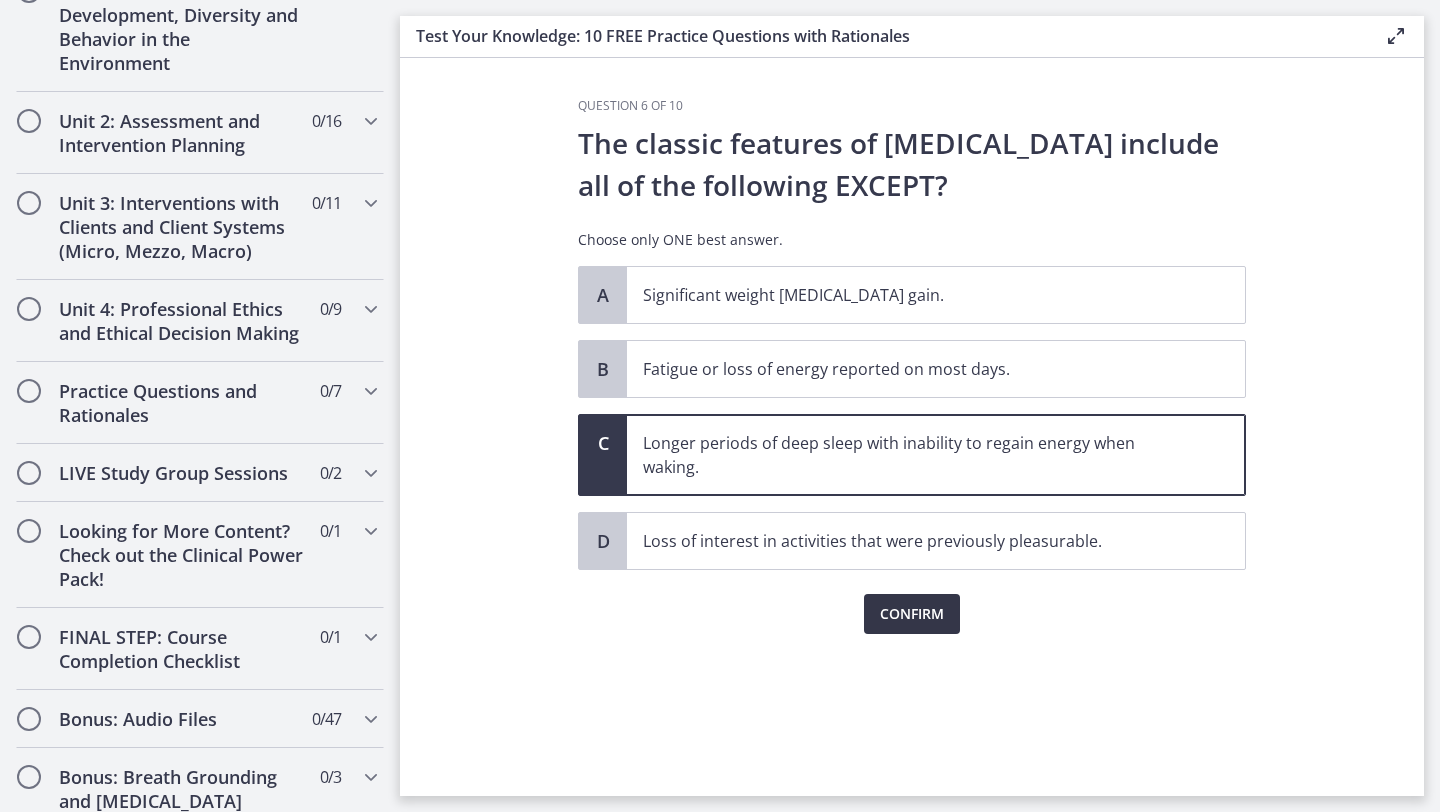 click on "Confirm" at bounding box center (912, 614) 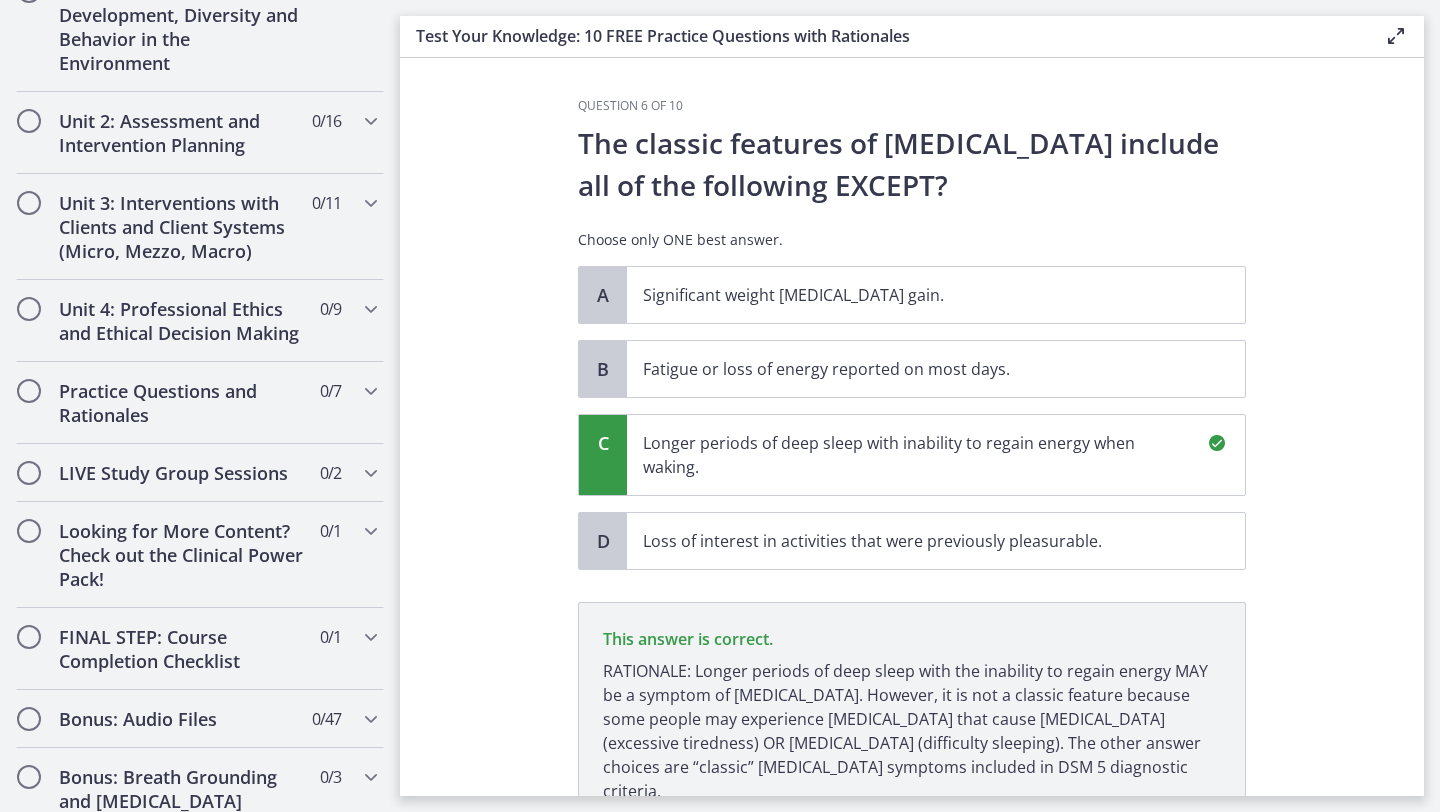 scroll, scrollTop: 152, scrollLeft: 0, axis: vertical 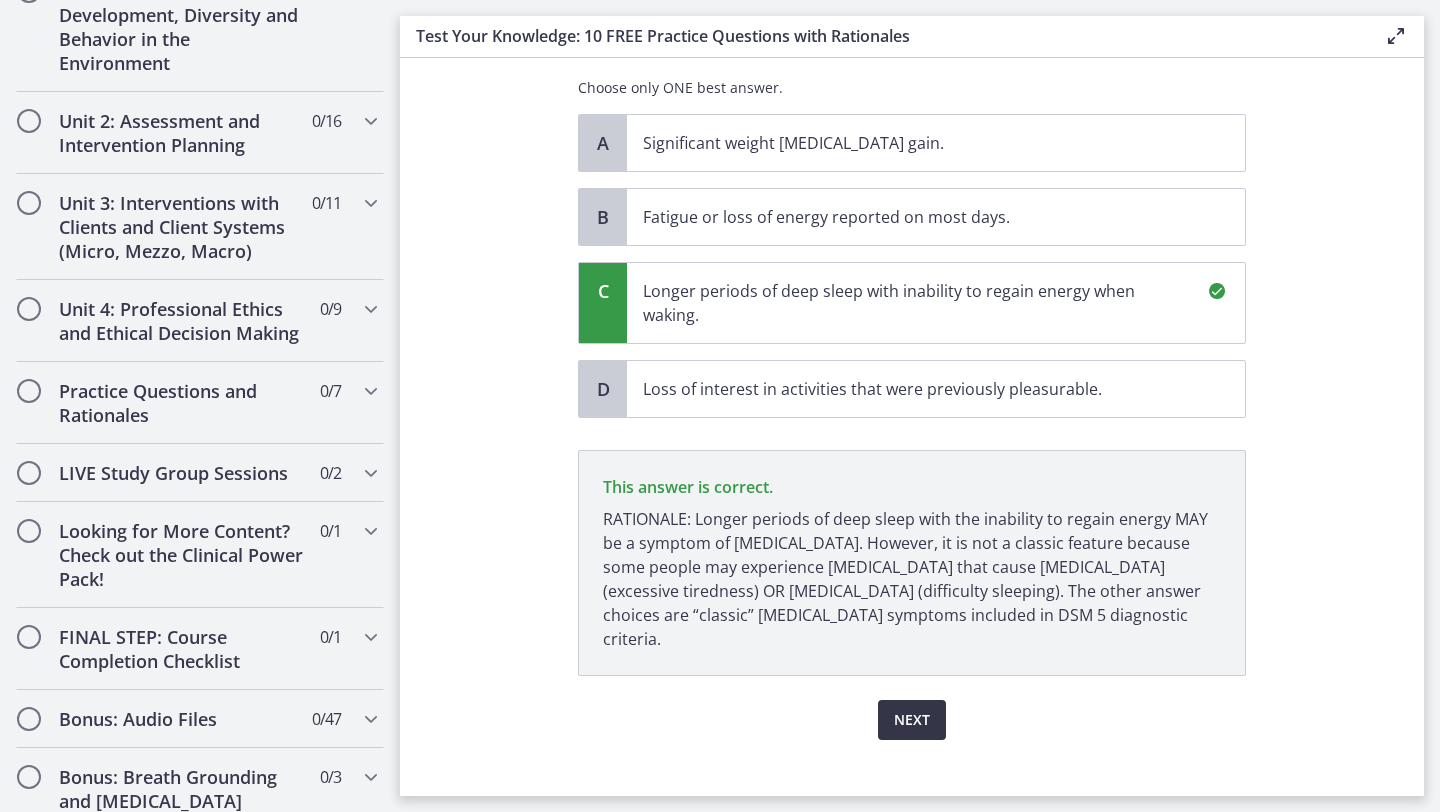 click on "Next" at bounding box center [912, 720] 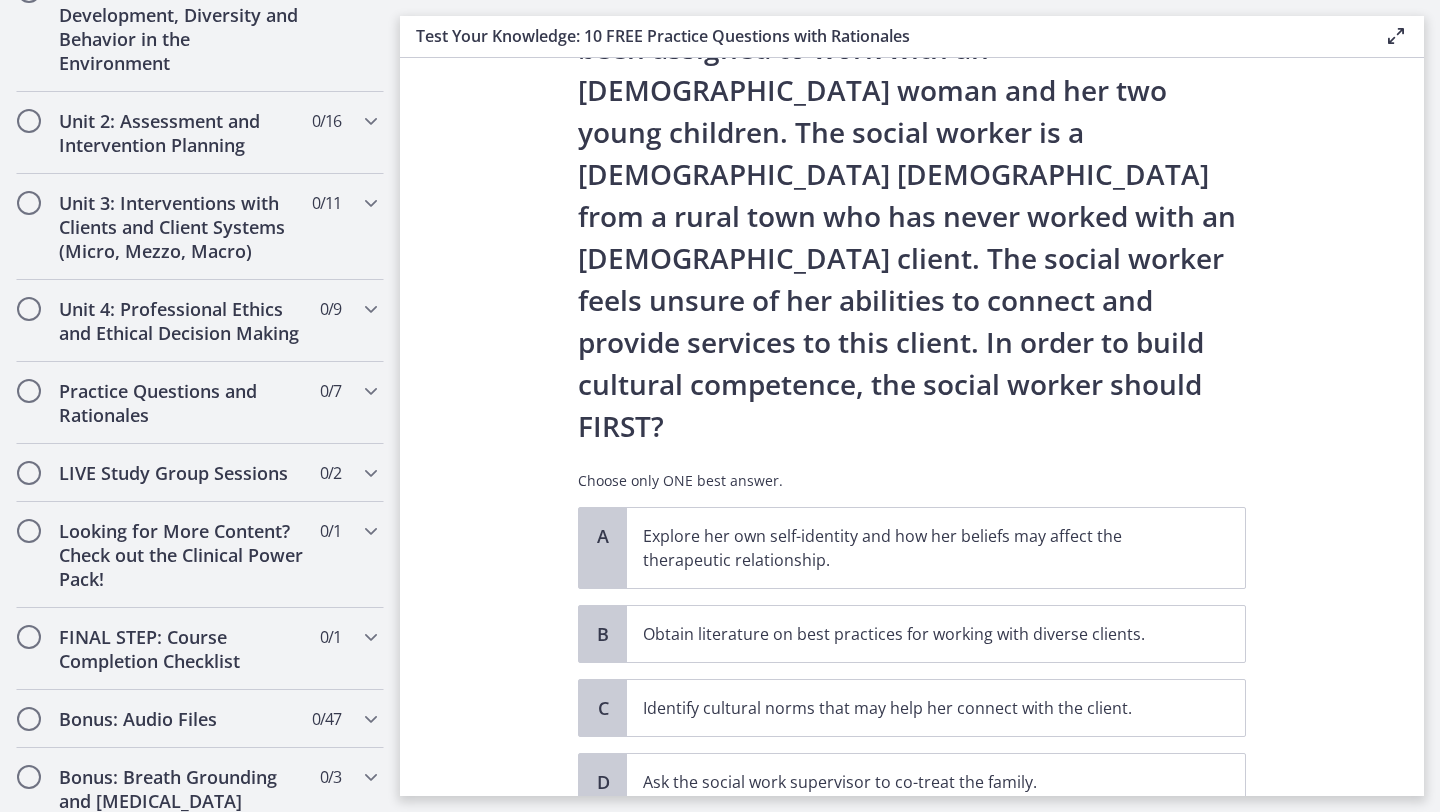 scroll, scrollTop: 141, scrollLeft: 0, axis: vertical 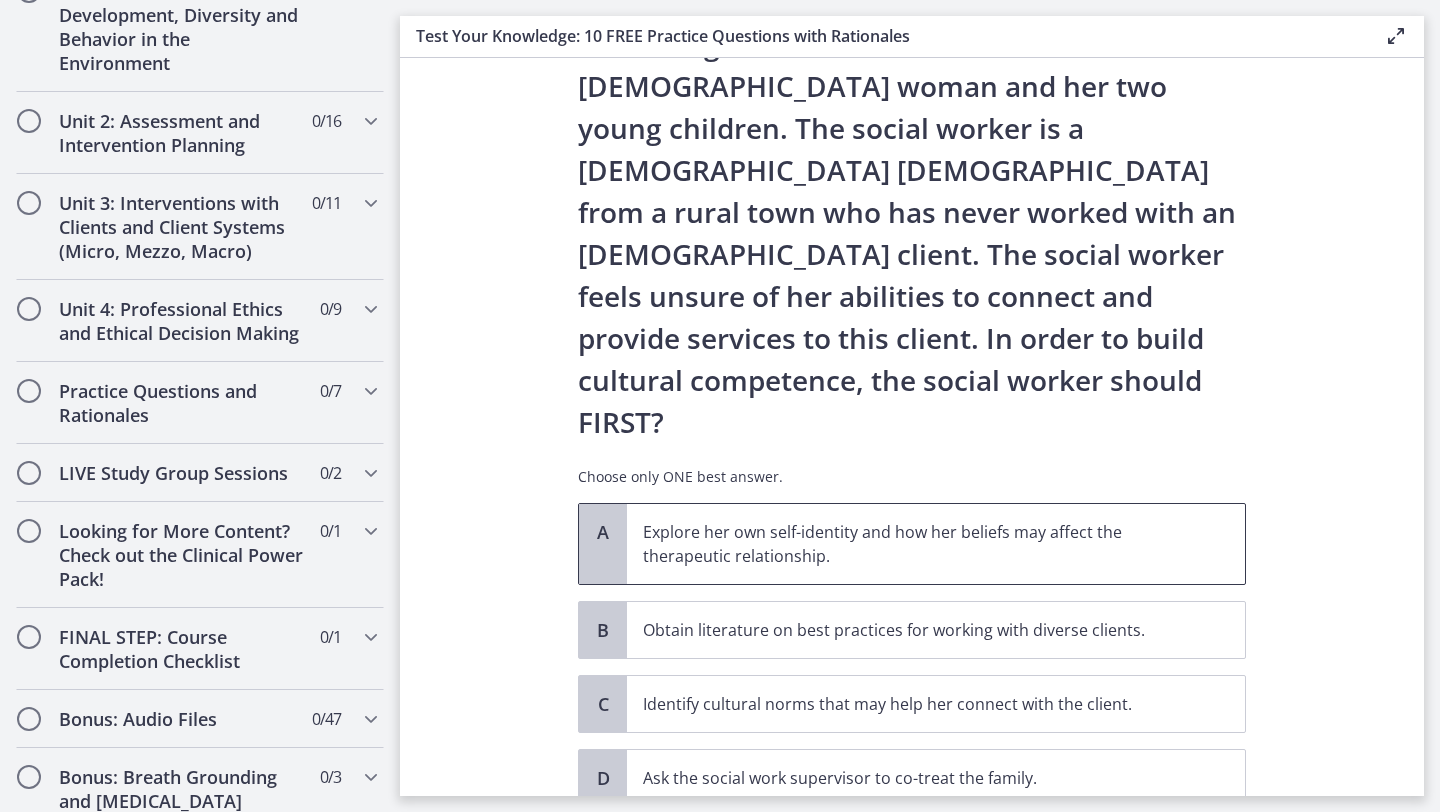click on "Explore her own self-identity and how her beliefs may affect the therapeutic relationship." at bounding box center (916, 544) 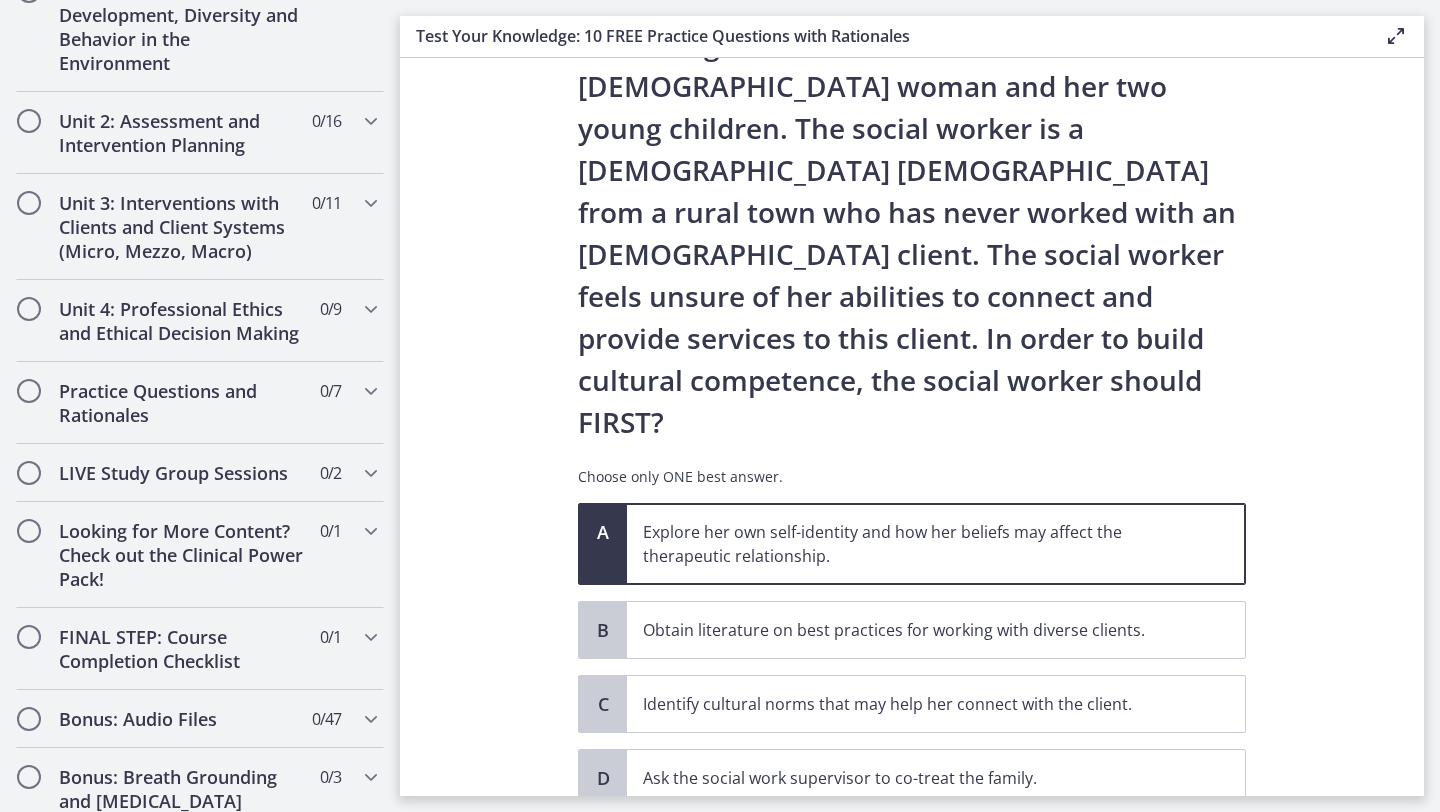 click on "Confirm" at bounding box center [912, 851] 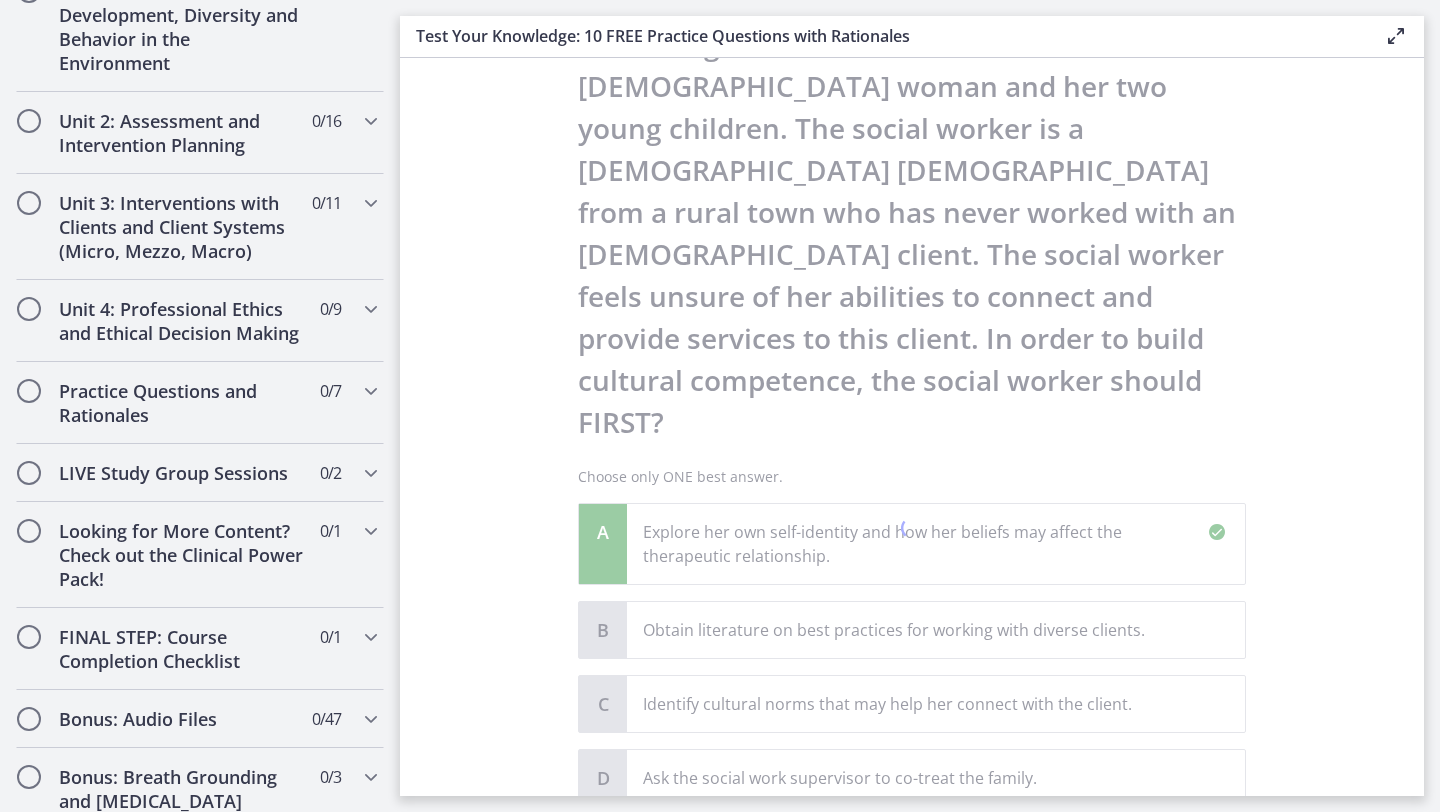 scroll, scrollTop: 446, scrollLeft: 0, axis: vertical 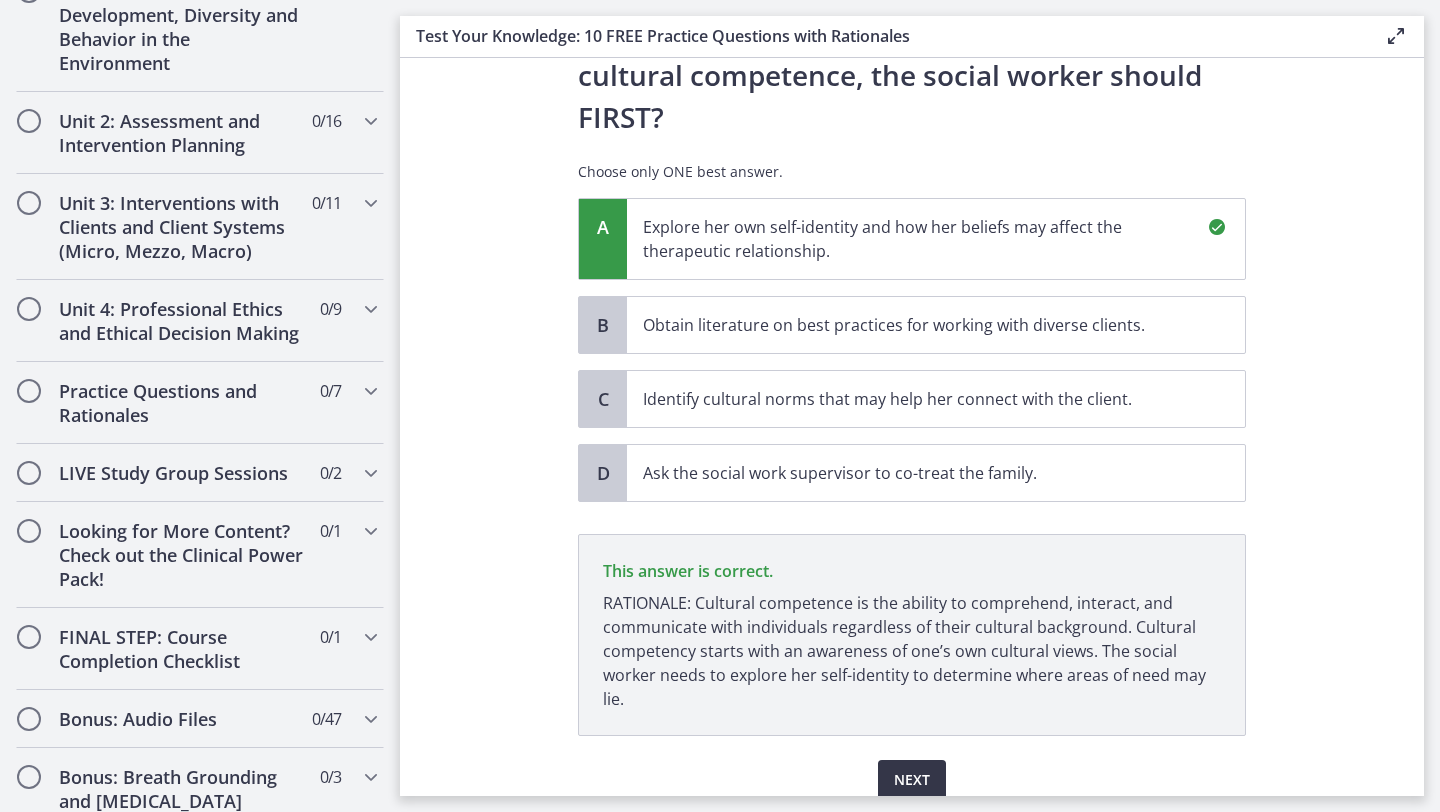 click on "Next" at bounding box center (912, 780) 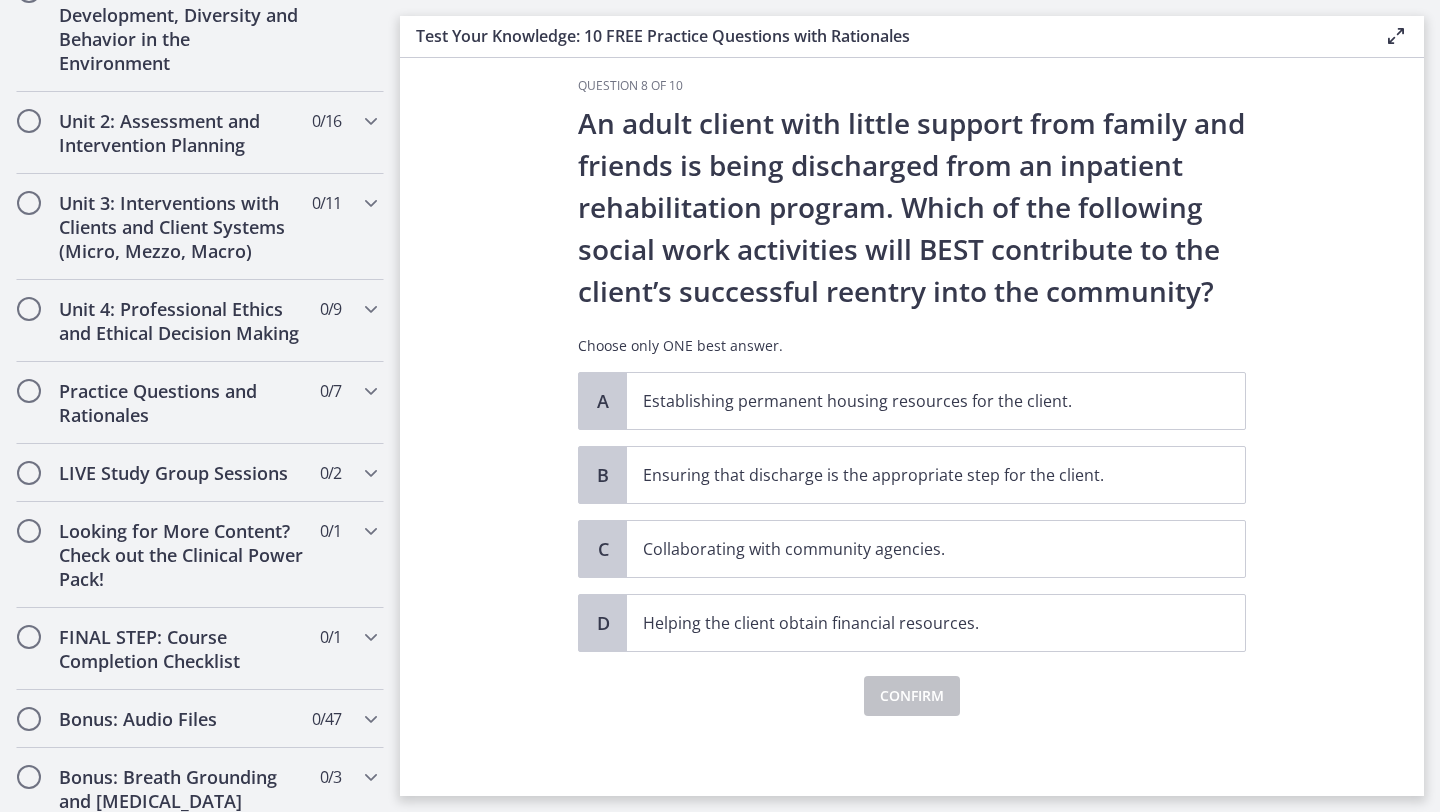 scroll, scrollTop: 0, scrollLeft: 0, axis: both 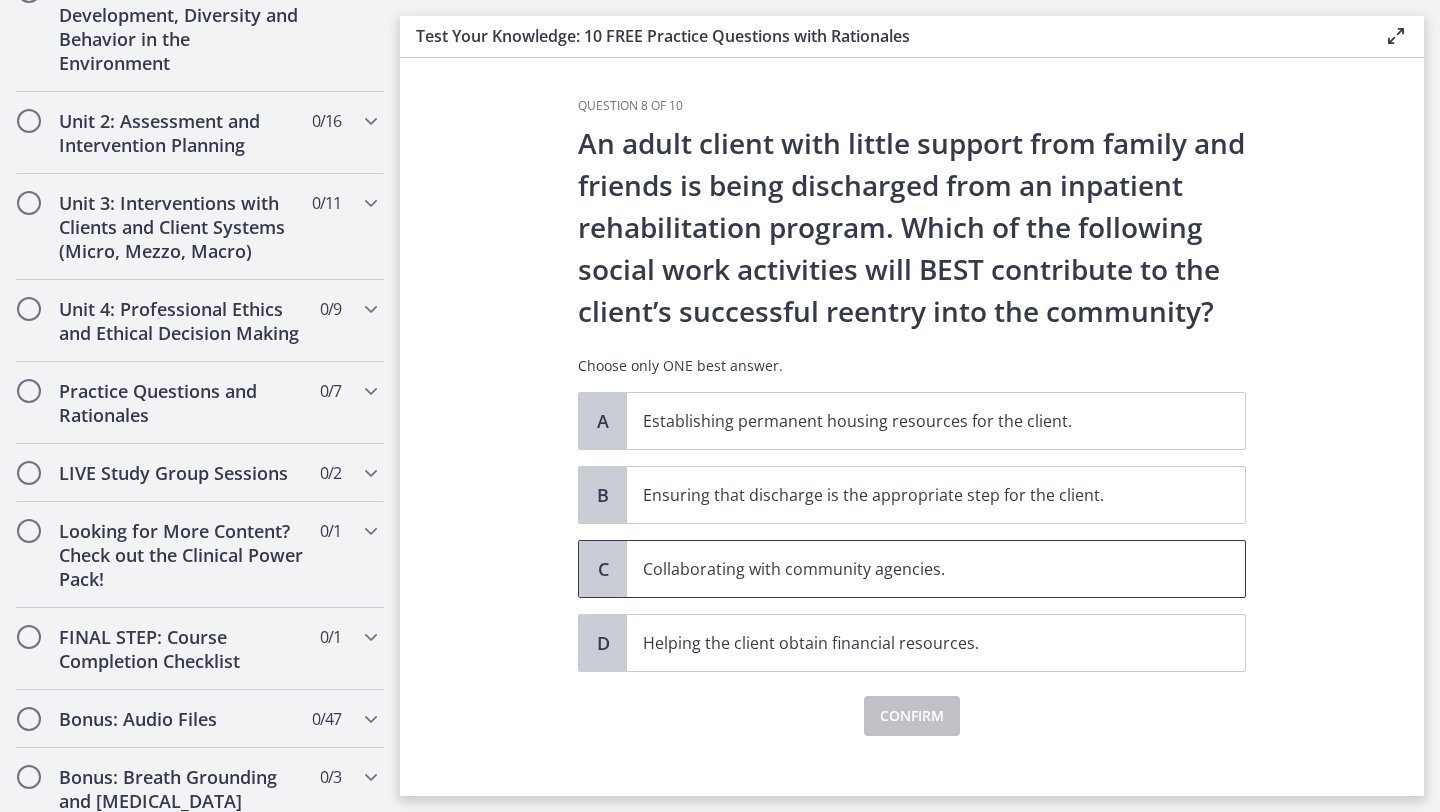 click on "Collaborating with community agencies." at bounding box center (936, 569) 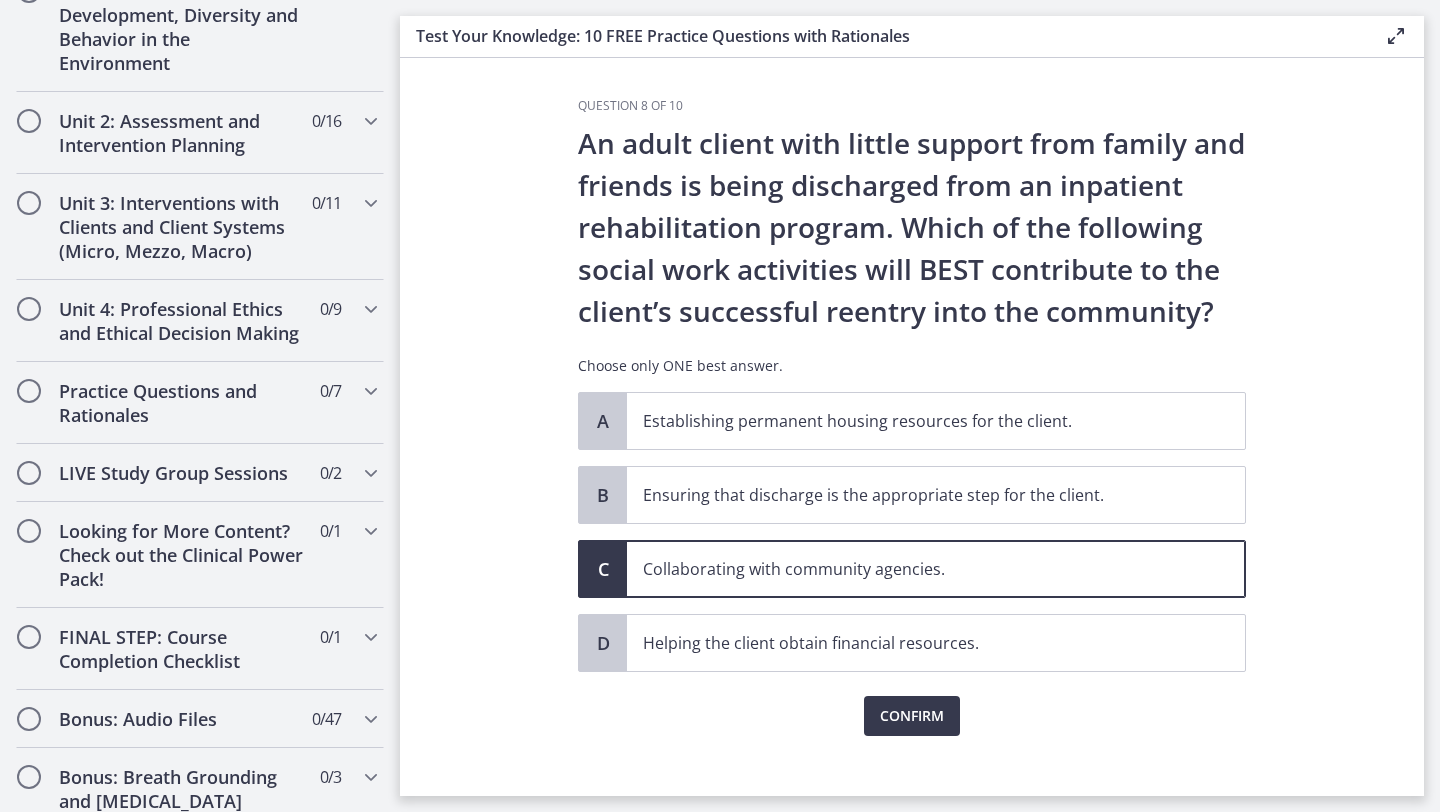 click on "Question   8   of   10
An adult client with little support from family and friends is being discharged from an inpatient rehabilitation program. Which of the following social work activities will BEST contribute to the client’s successful reentry into the community?
Choose only ONE best answer.
A
Establishing permanent housing resources for the client.
B
Ensuring that discharge is the appropriate step for the client.
C
Collaborating with community agencies.
D
Helping the client obtain financial resources.
Confirm" 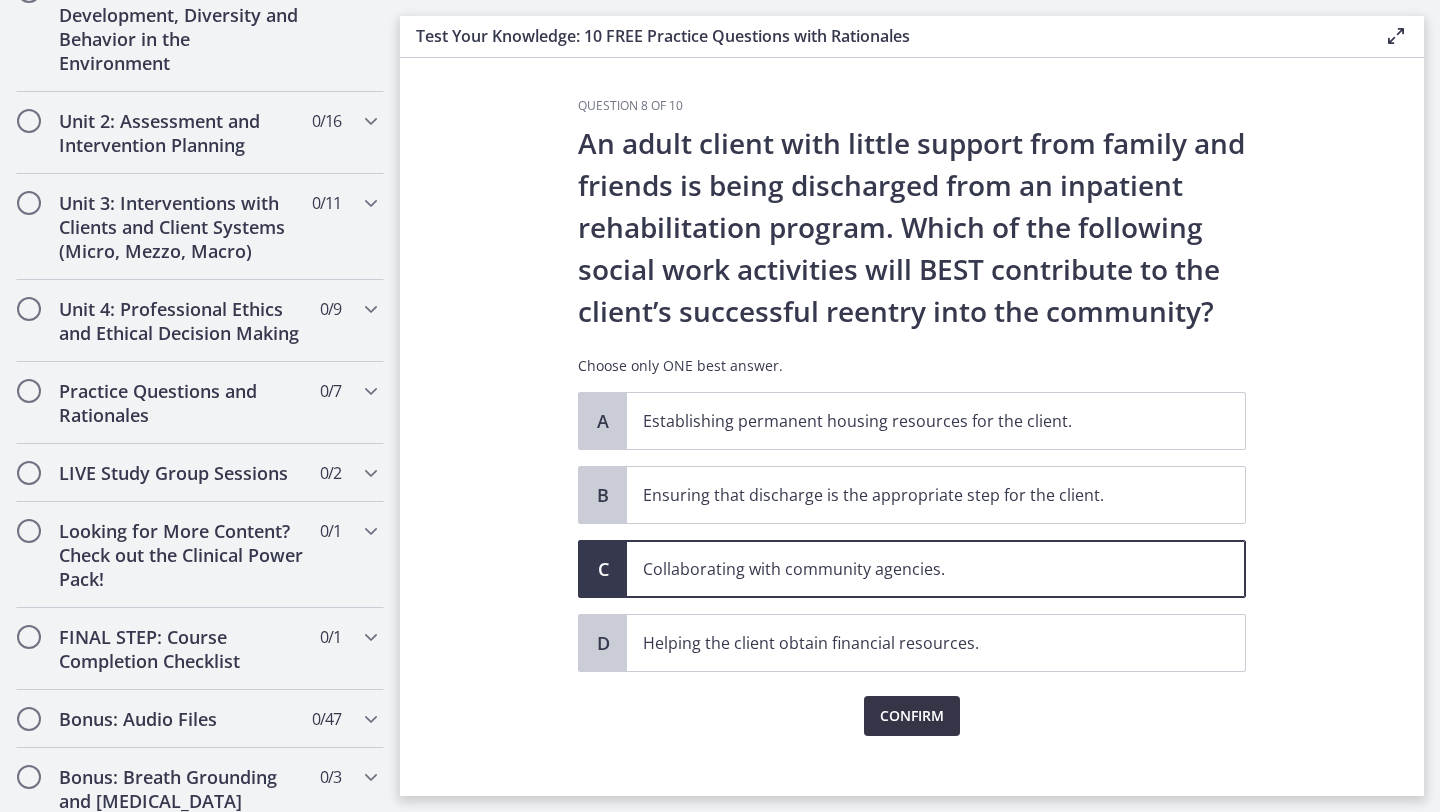click on "Confirm" at bounding box center [912, 716] 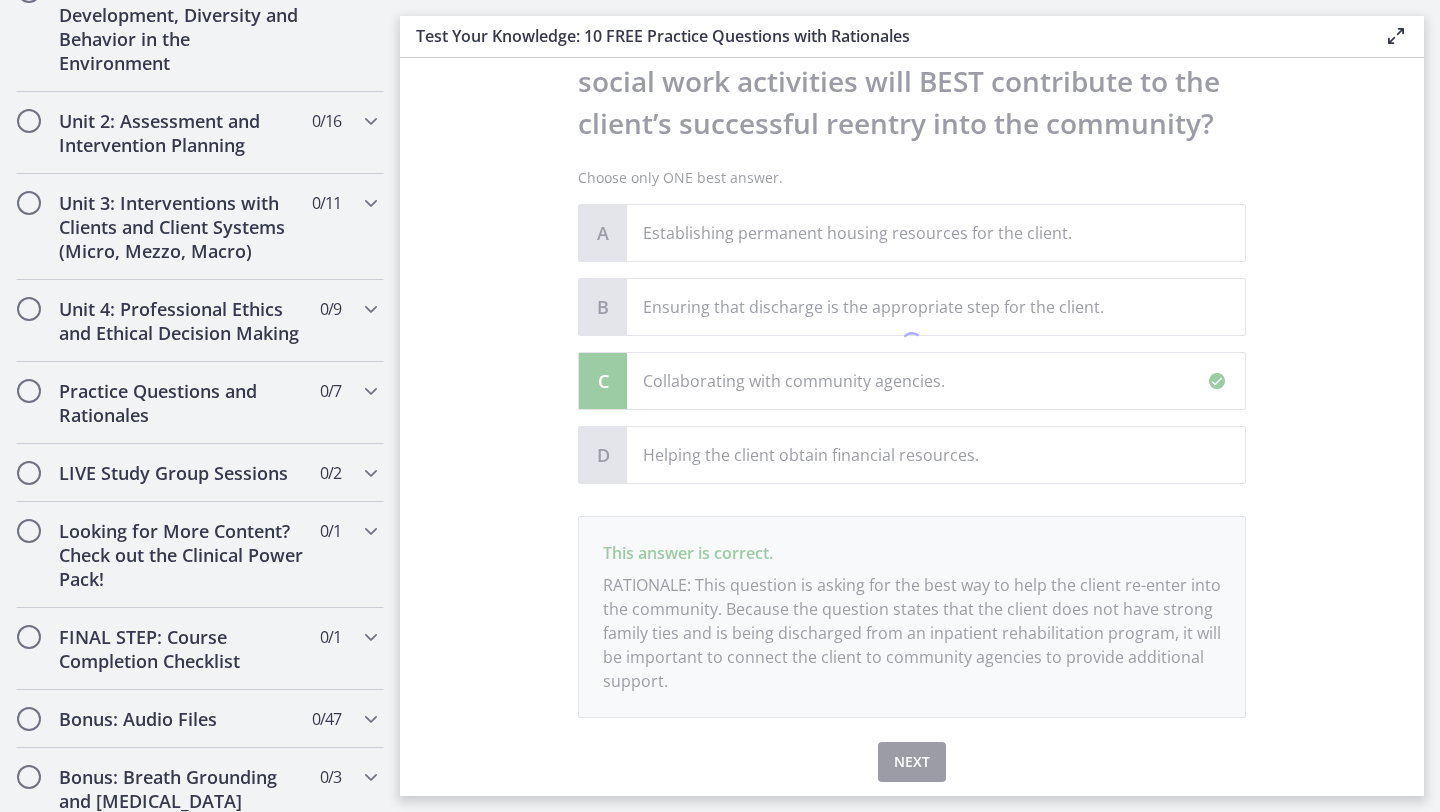 scroll, scrollTop: 254, scrollLeft: 0, axis: vertical 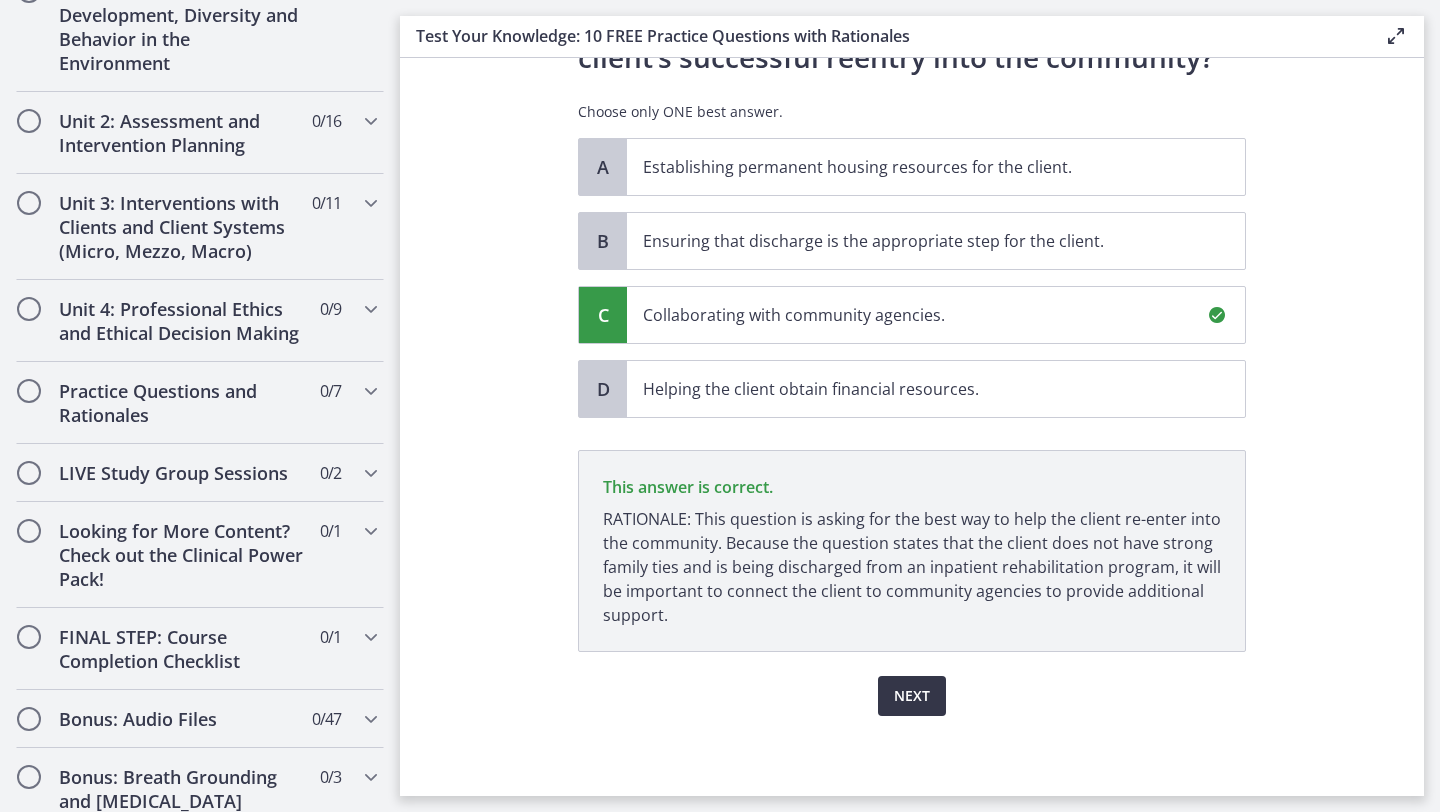 click on "Next" at bounding box center (912, 696) 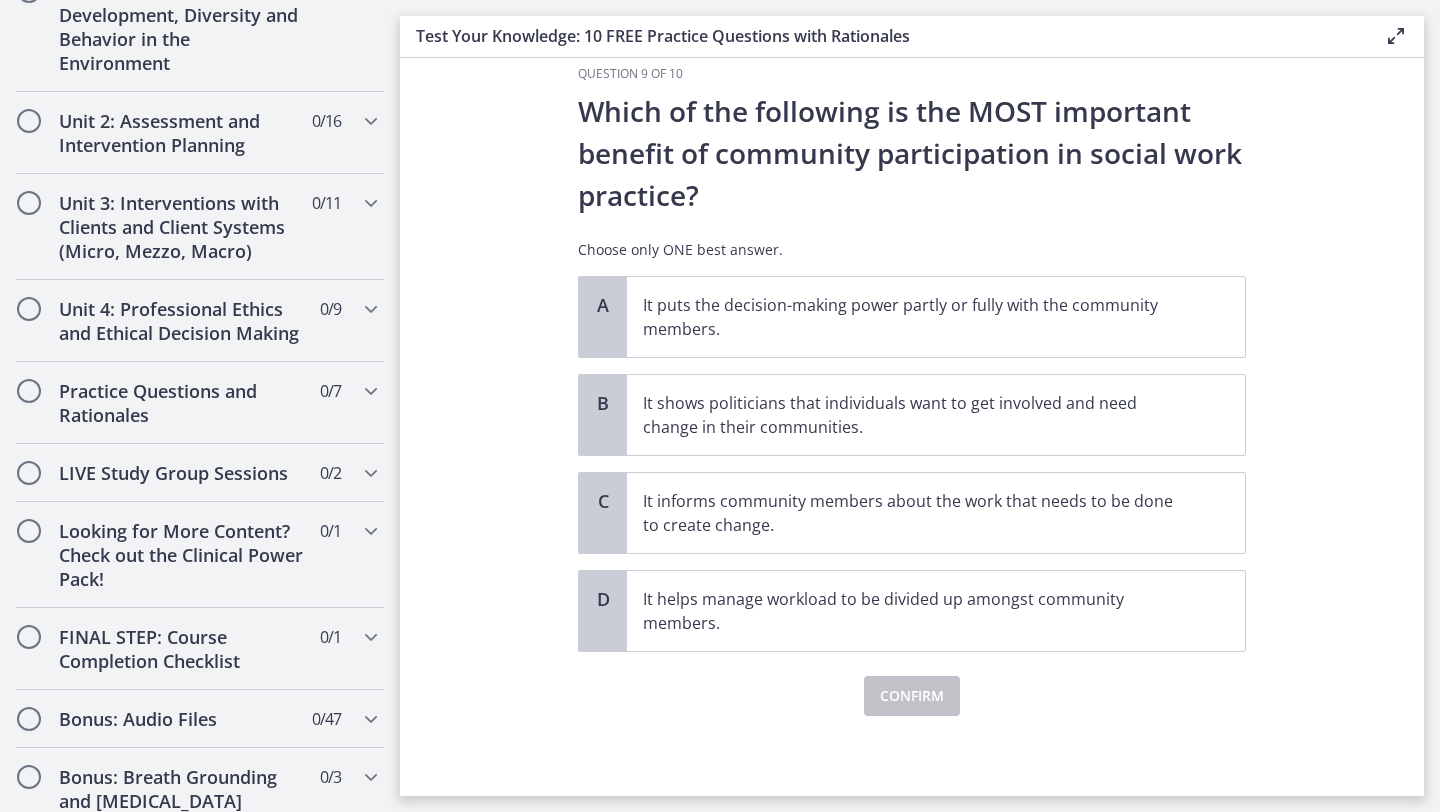 scroll, scrollTop: 0, scrollLeft: 0, axis: both 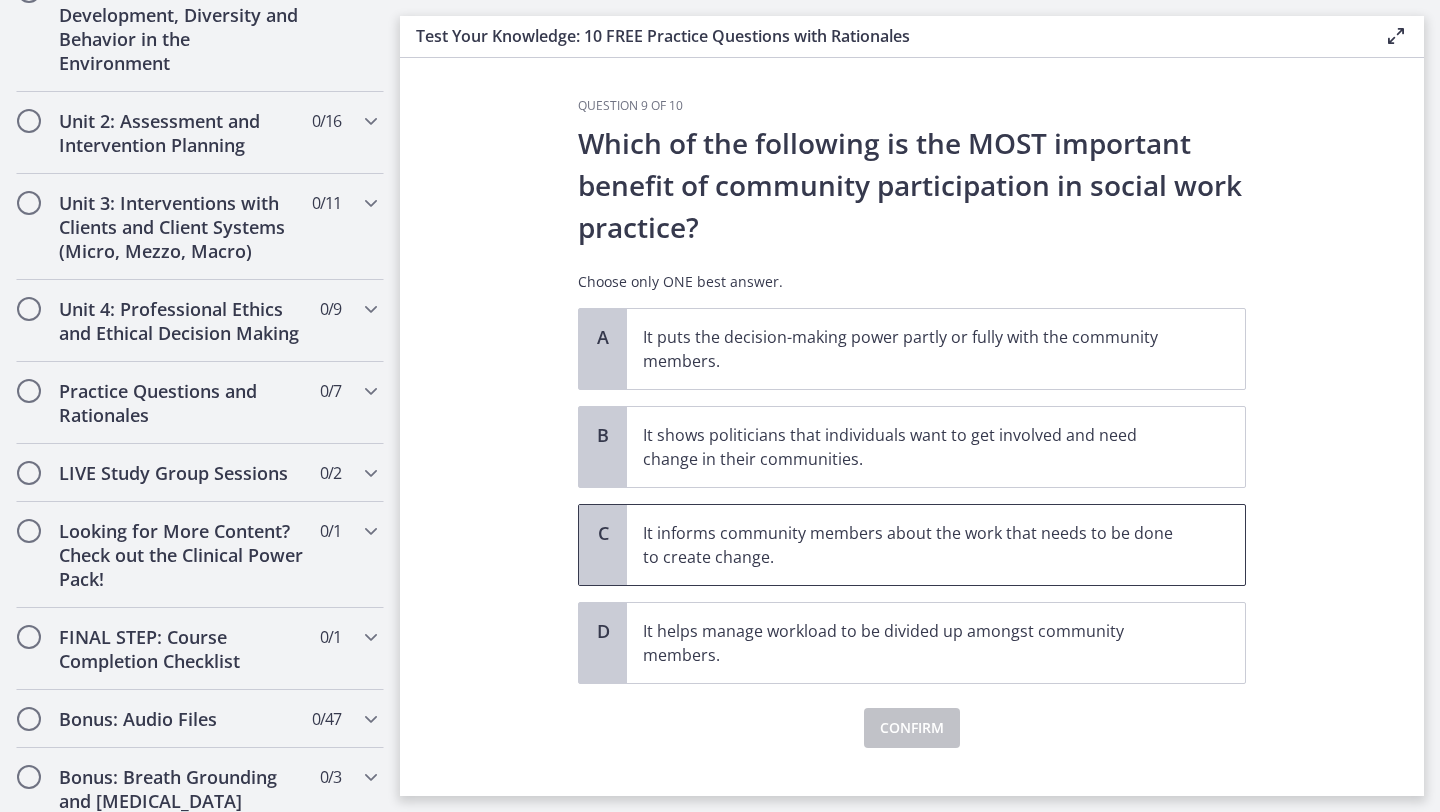 click on "It informs community members about the work that needs to be done to create change." at bounding box center (916, 545) 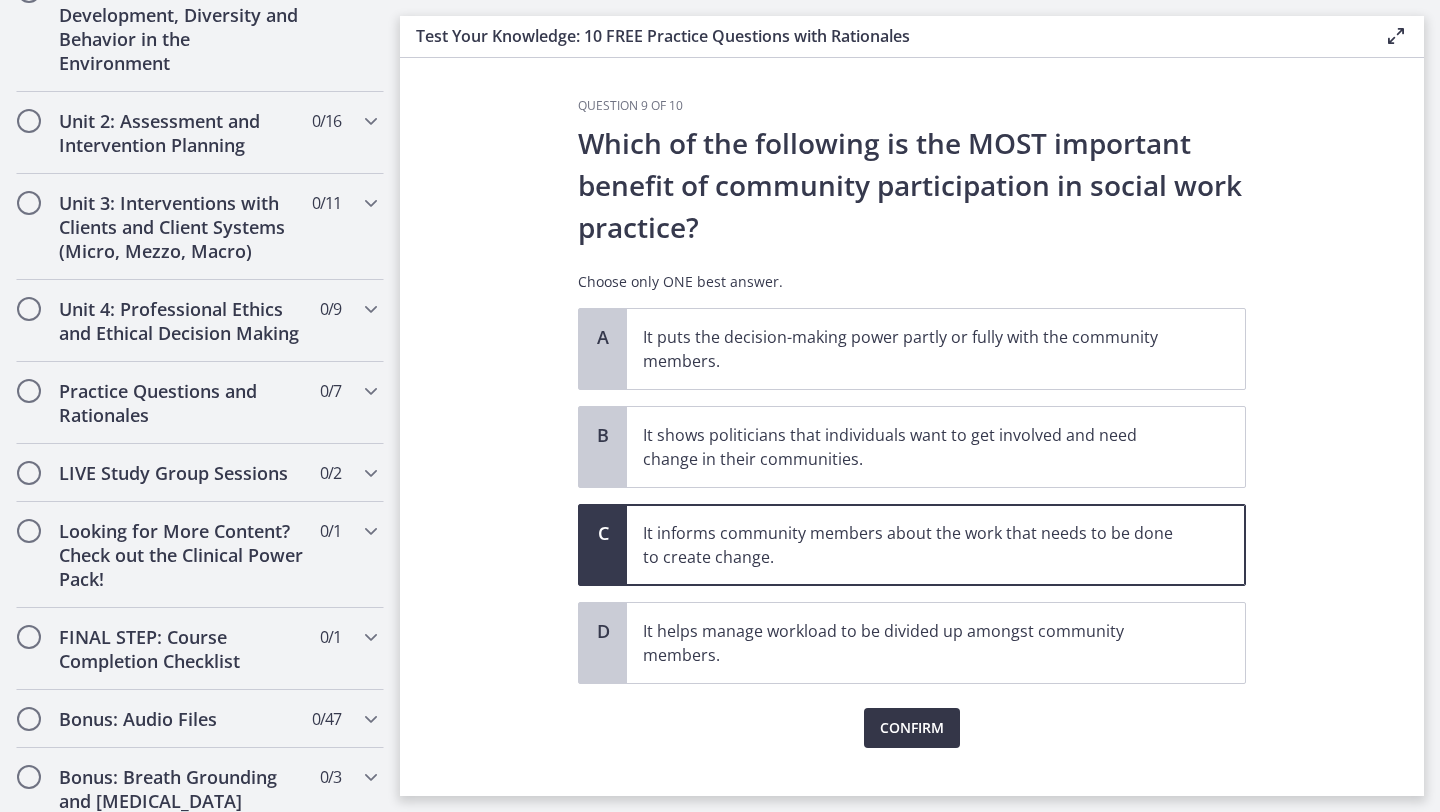 click on "Confirm" at bounding box center (912, 728) 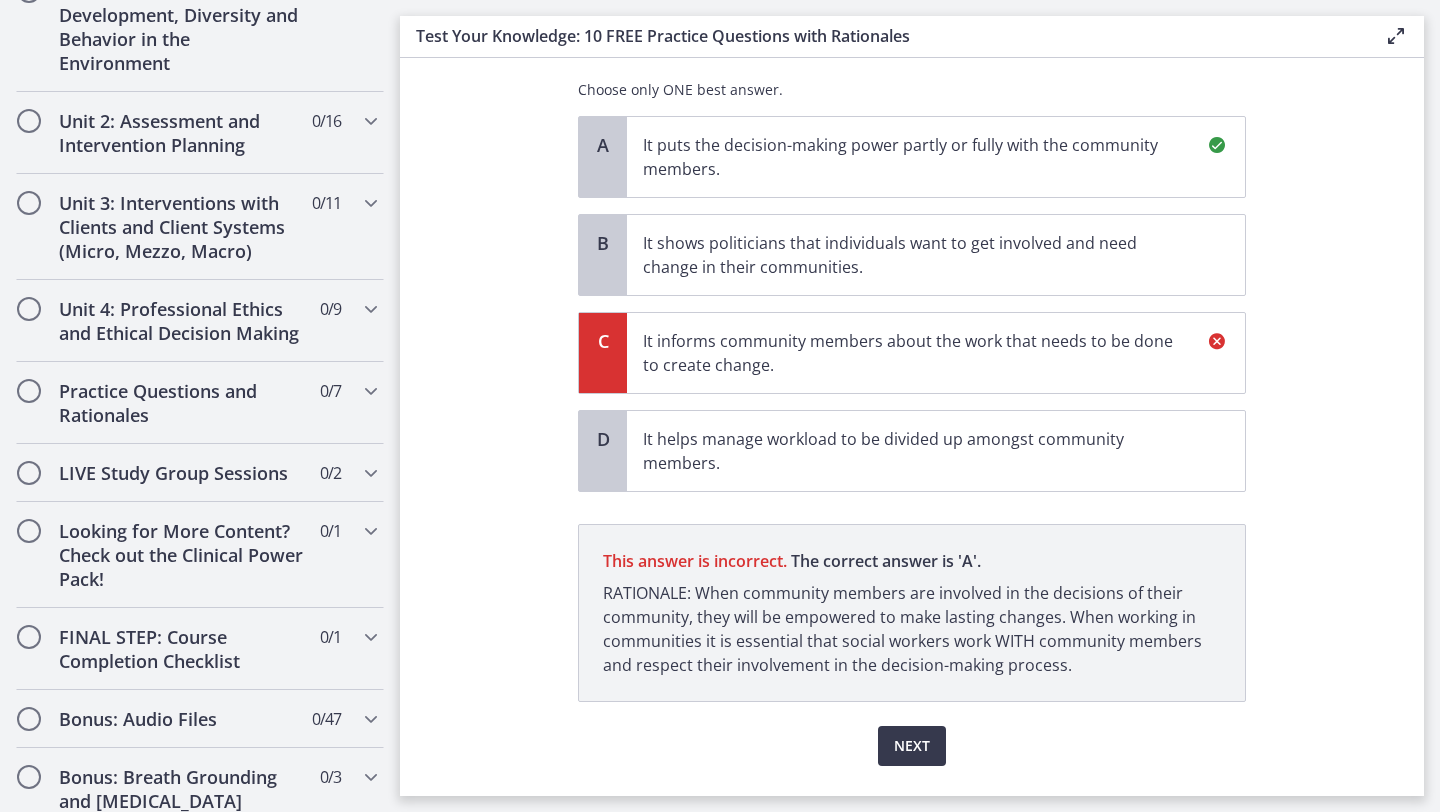 scroll, scrollTop: 242, scrollLeft: 0, axis: vertical 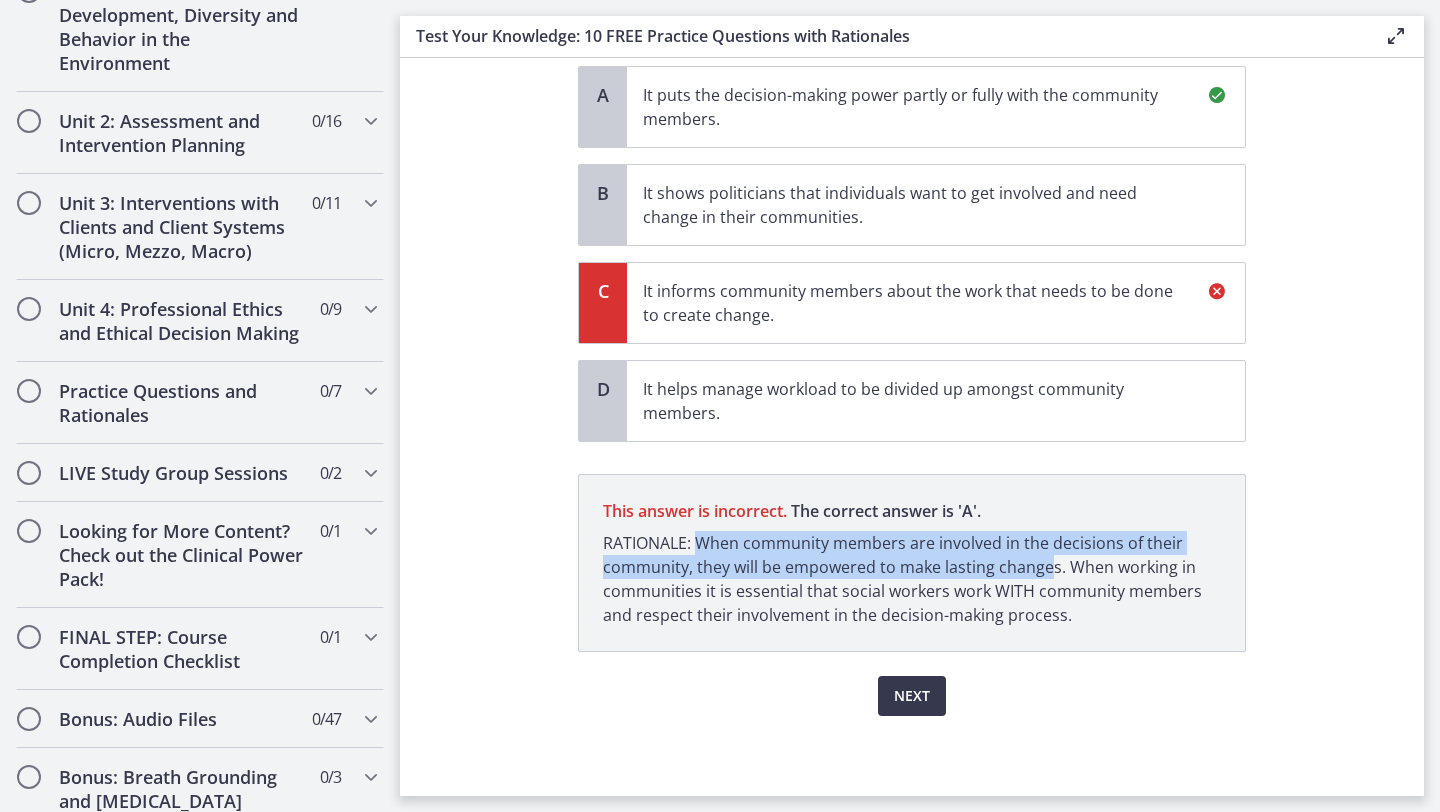 drag, startPoint x: 687, startPoint y: 542, endPoint x: 1038, endPoint y: 574, distance: 352.45566 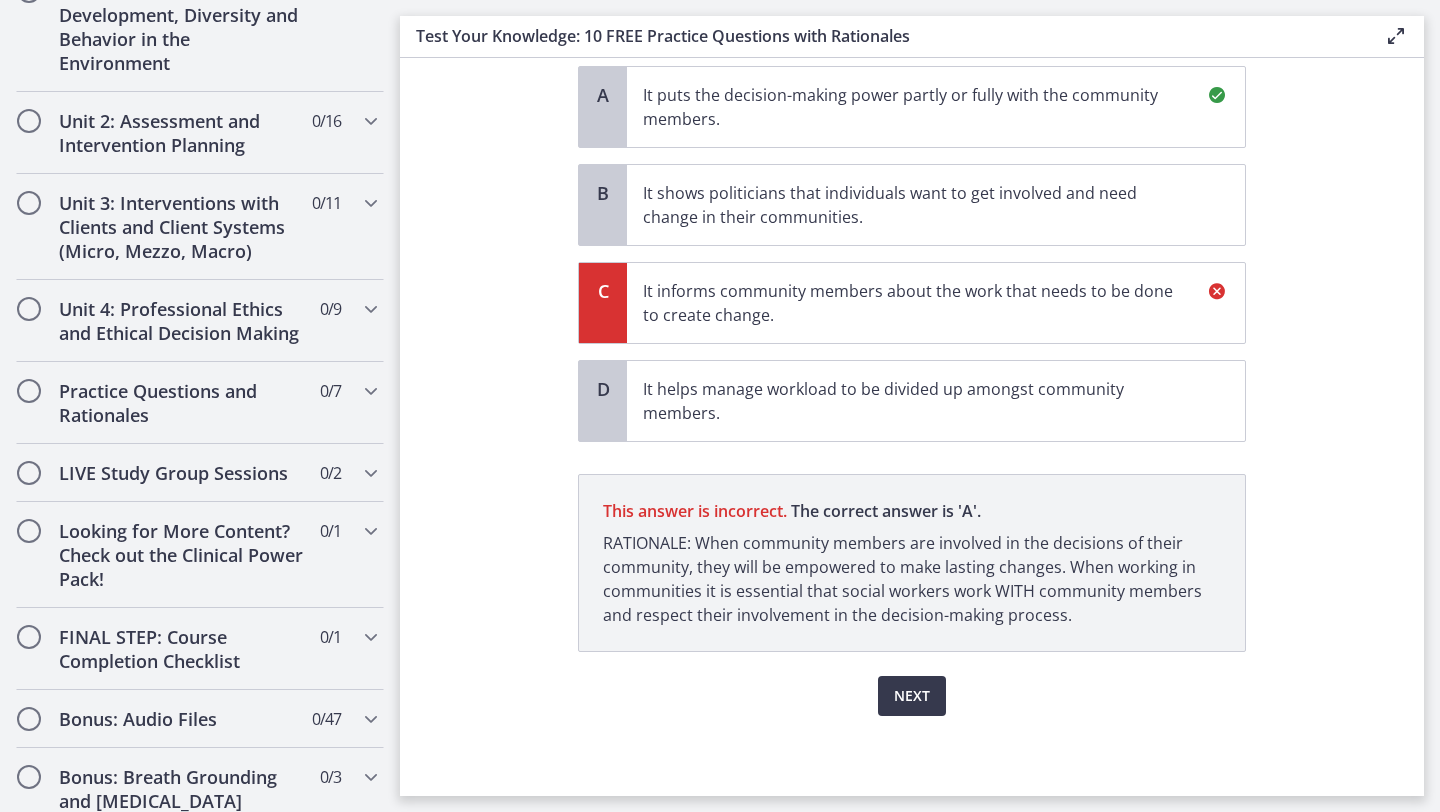 click on "Question   9   of   10
Which of the following is the MOST important benefit of community participation in social work practice?
Choose only ONE best answer.
A
It puts the decision-making power partly or fully with the community members.
B
It shows politicians that individuals want to get involved and need change in their communities.
C
It informs community members about the work that needs to be done to create change.
D
It helps manage workload to be divided up amongst community members." at bounding box center [912, 427] 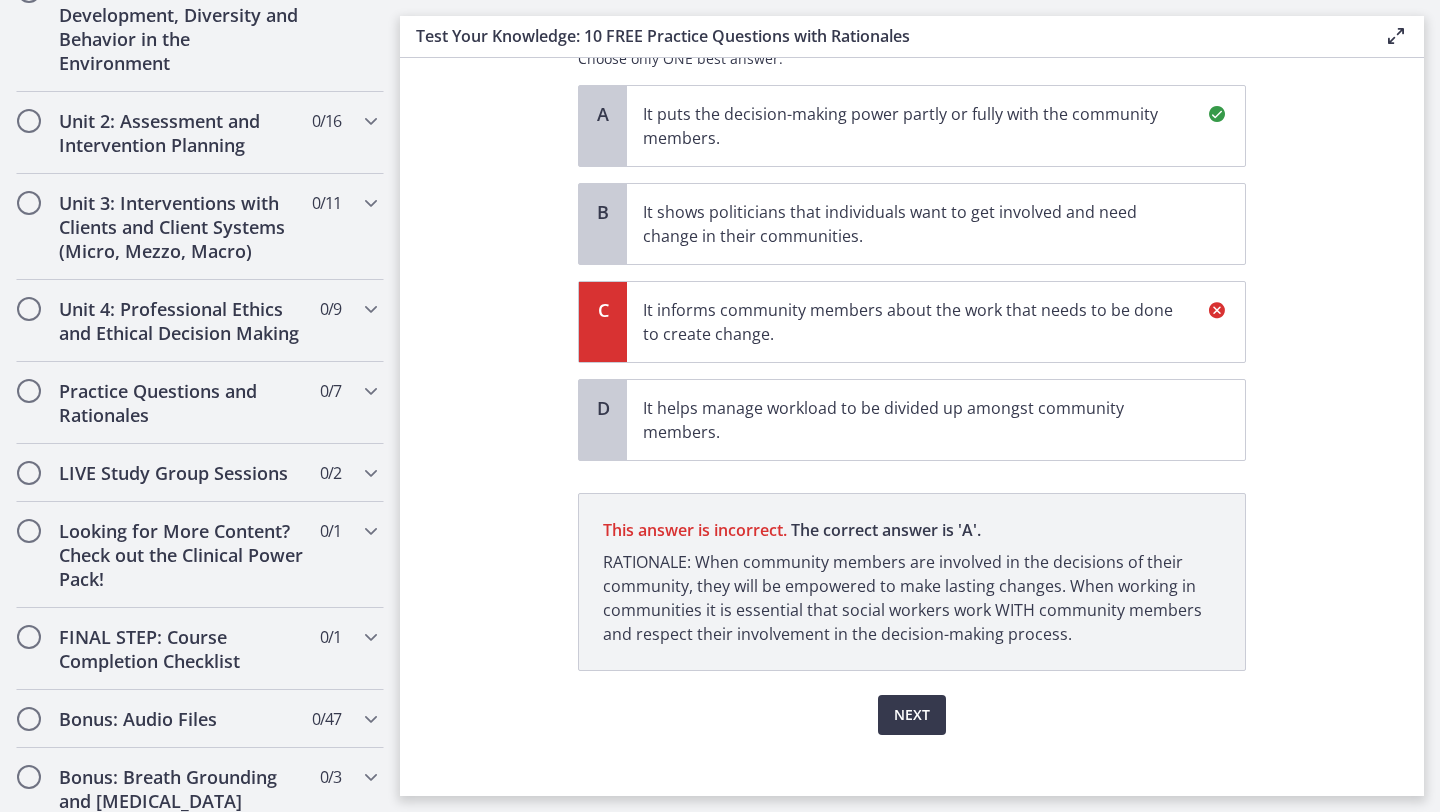 scroll, scrollTop: 242, scrollLeft: 0, axis: vertical 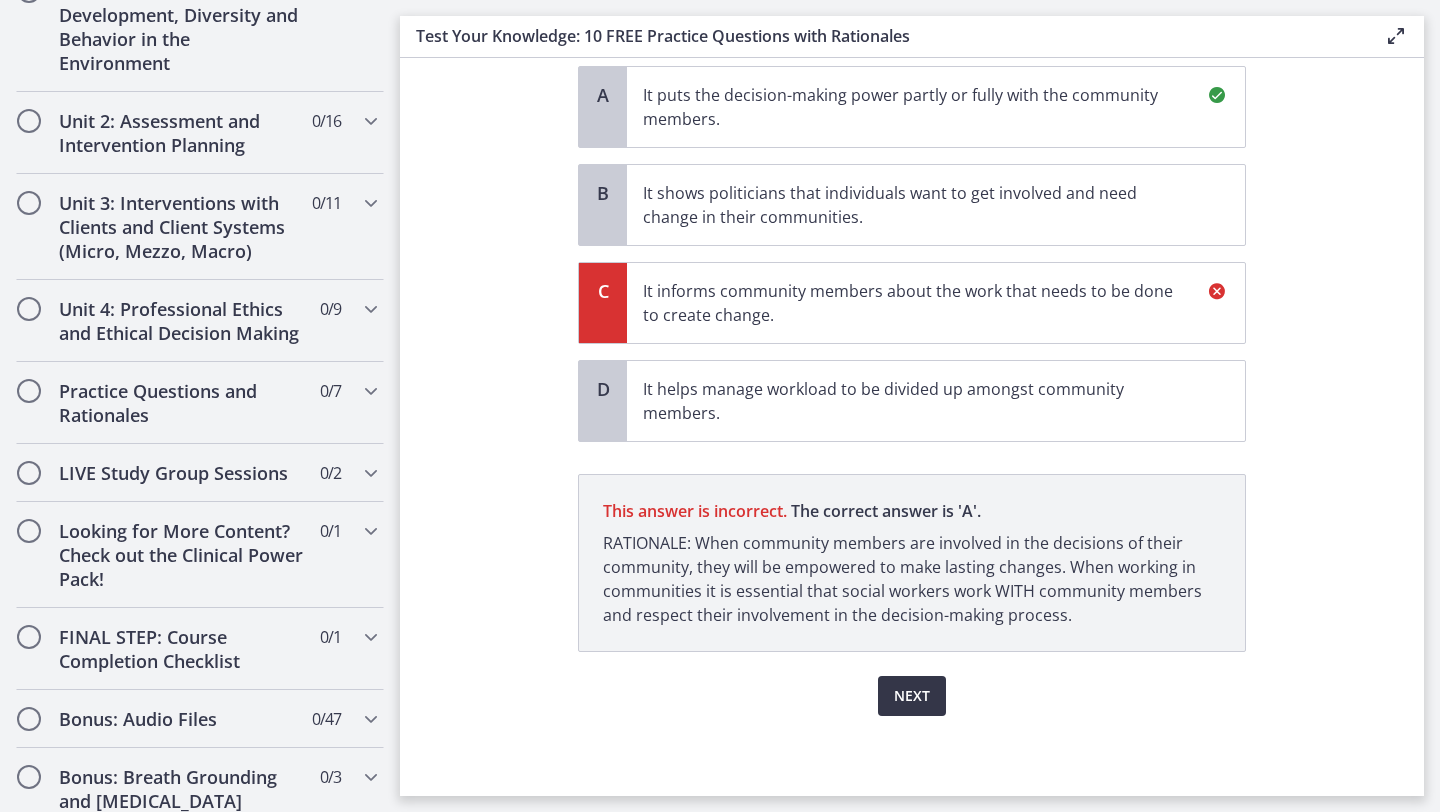 click on "Next" at bounding box center [912, 696] 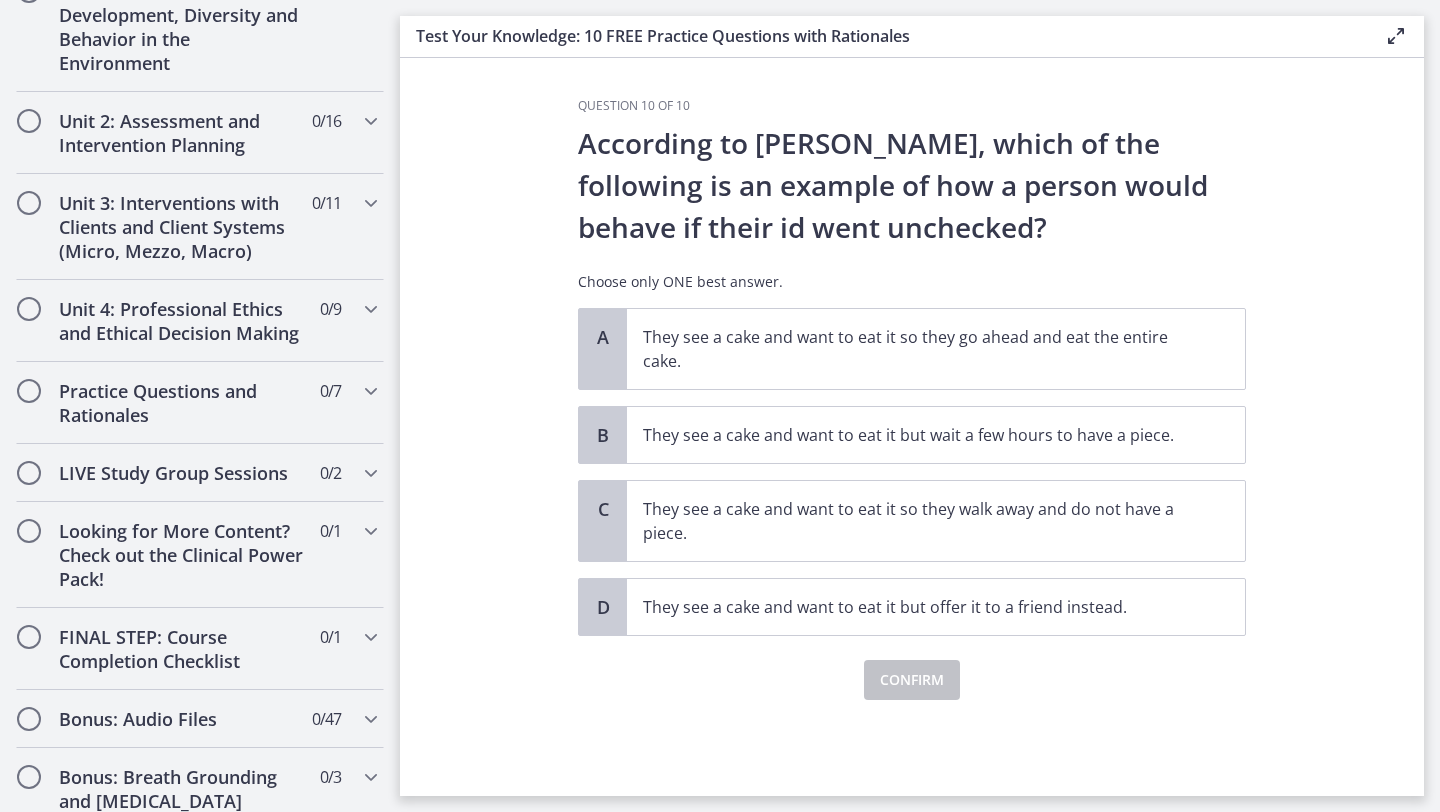 scroll, scrollTop: 0, scrollLeft: 0, axis: both 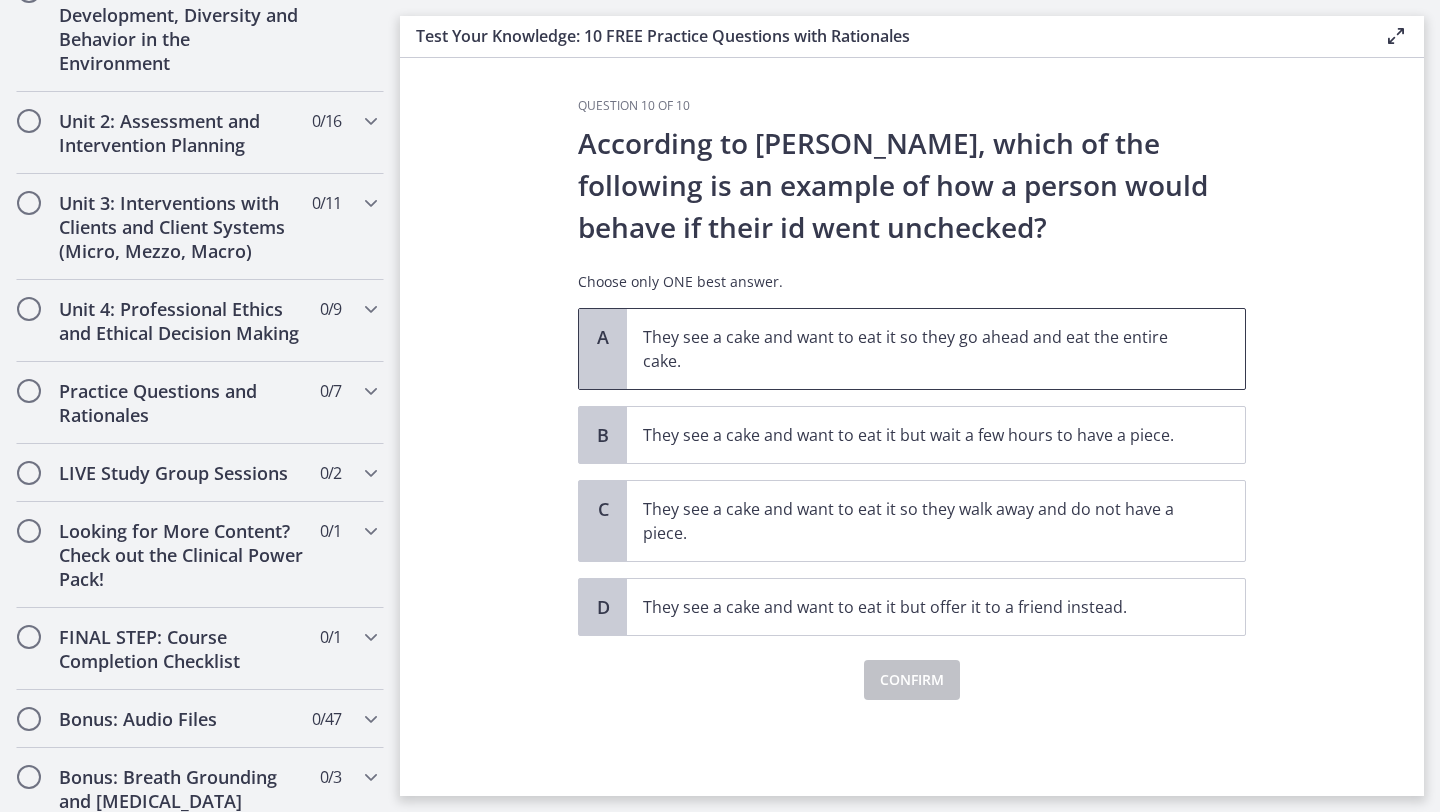 click on "They see a cake and want to eat it so they go ahead and eat the entire cake." at bounding box center (916, 349) 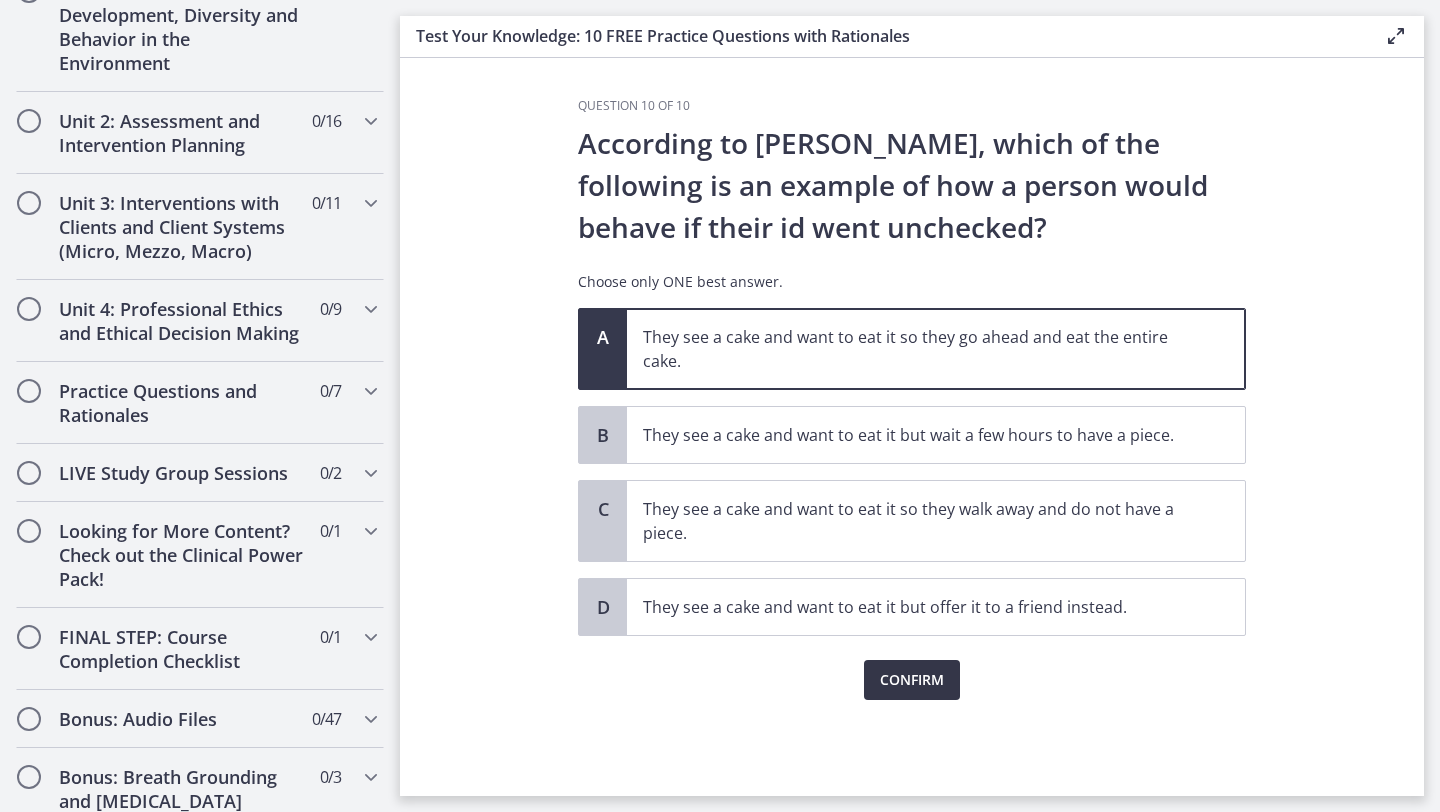 click on "Confirm" at bounding box center (912, 680) 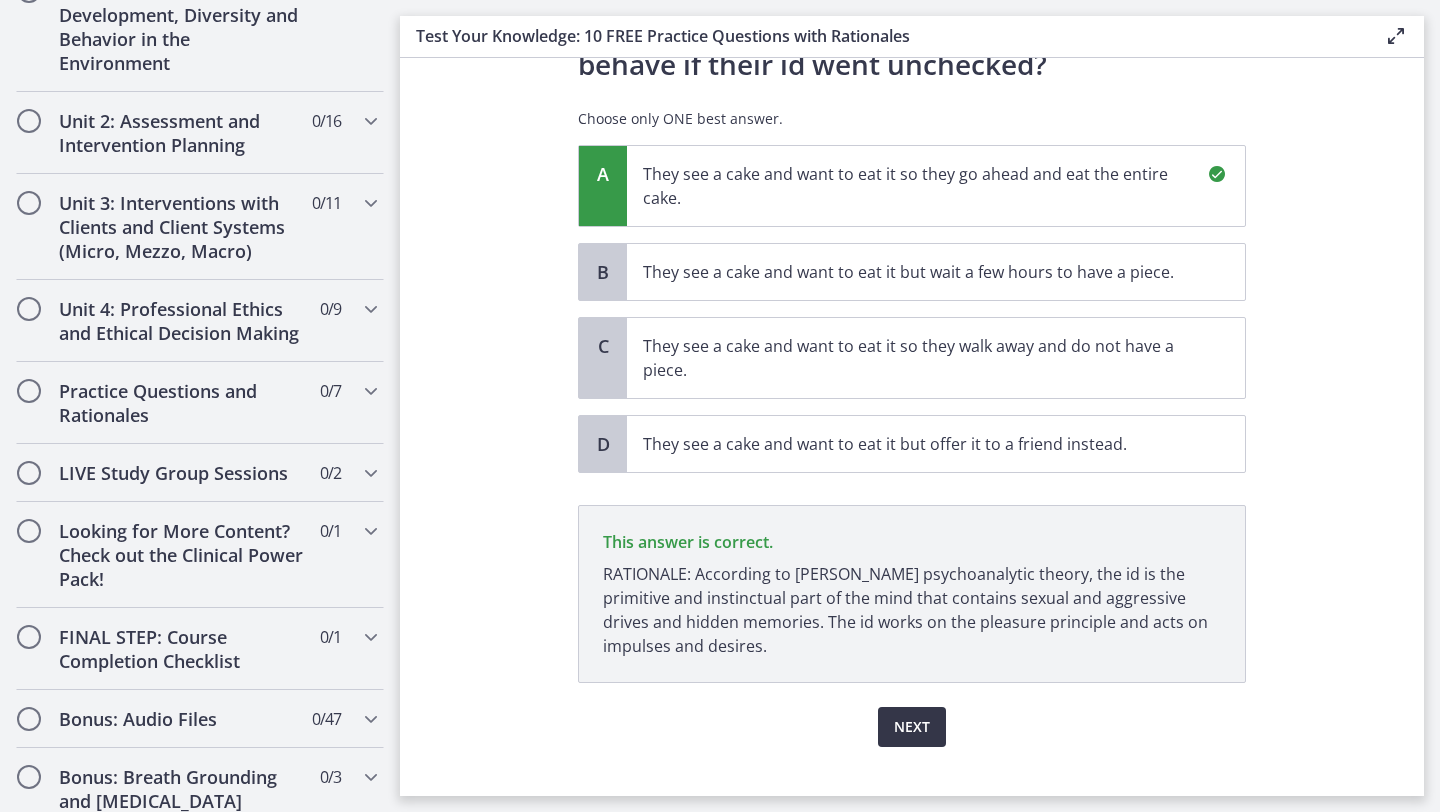 scroll, scrollTop: 194, scrollLeft: 0, axis: vertical 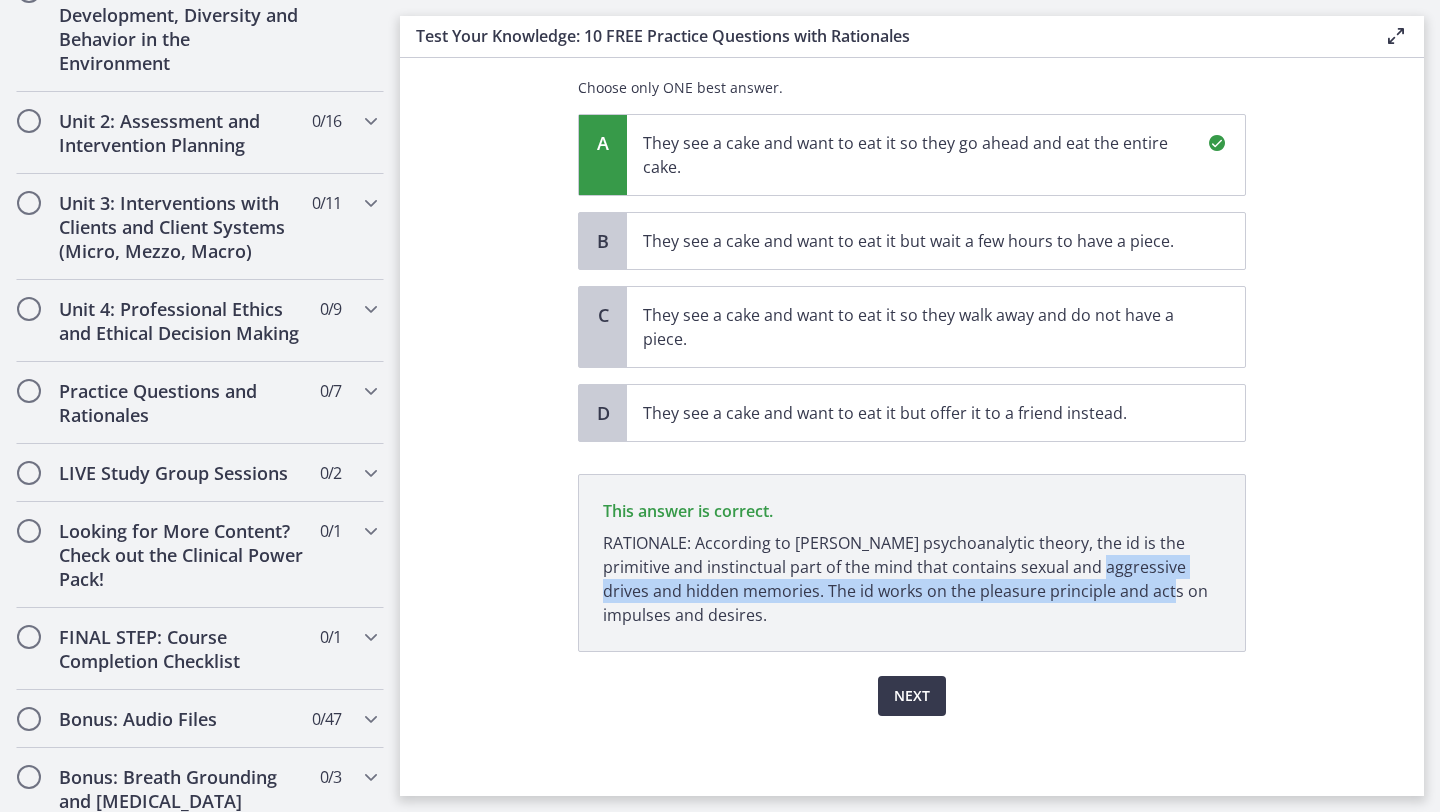 drag, startPoint x: 1068, startPoint y: 555, endPoint x: 1064, endPoint y: 579, distance: 24.33105 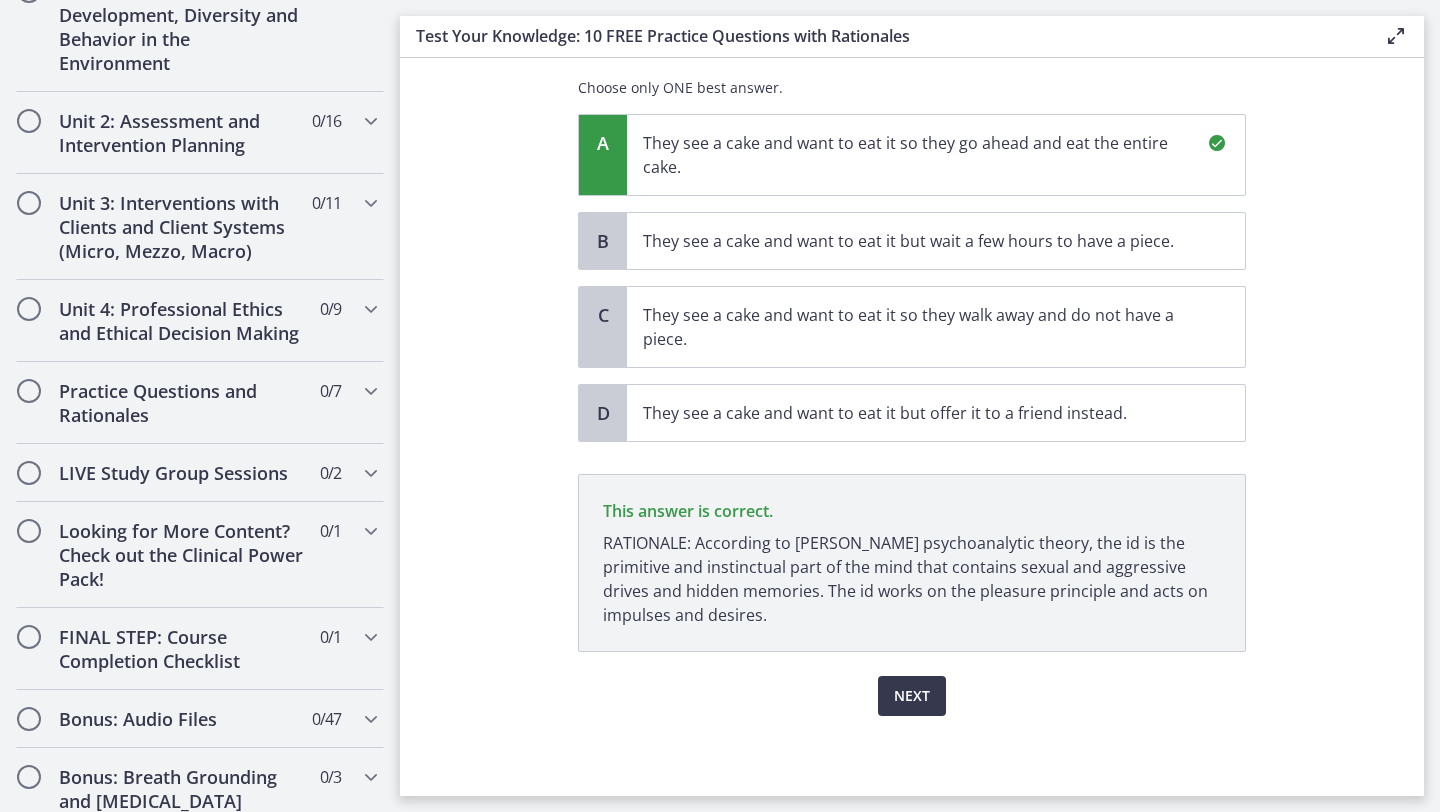 click on "RATIONALE: According to Freud’s psychoanalytic theory, the id is the primitive and instinctual part of the mind that contains sexual and aggressive drives and hidden memories. The id works on the pleasure principle and acts on impulses and desires." at bounding box center [912, 579] 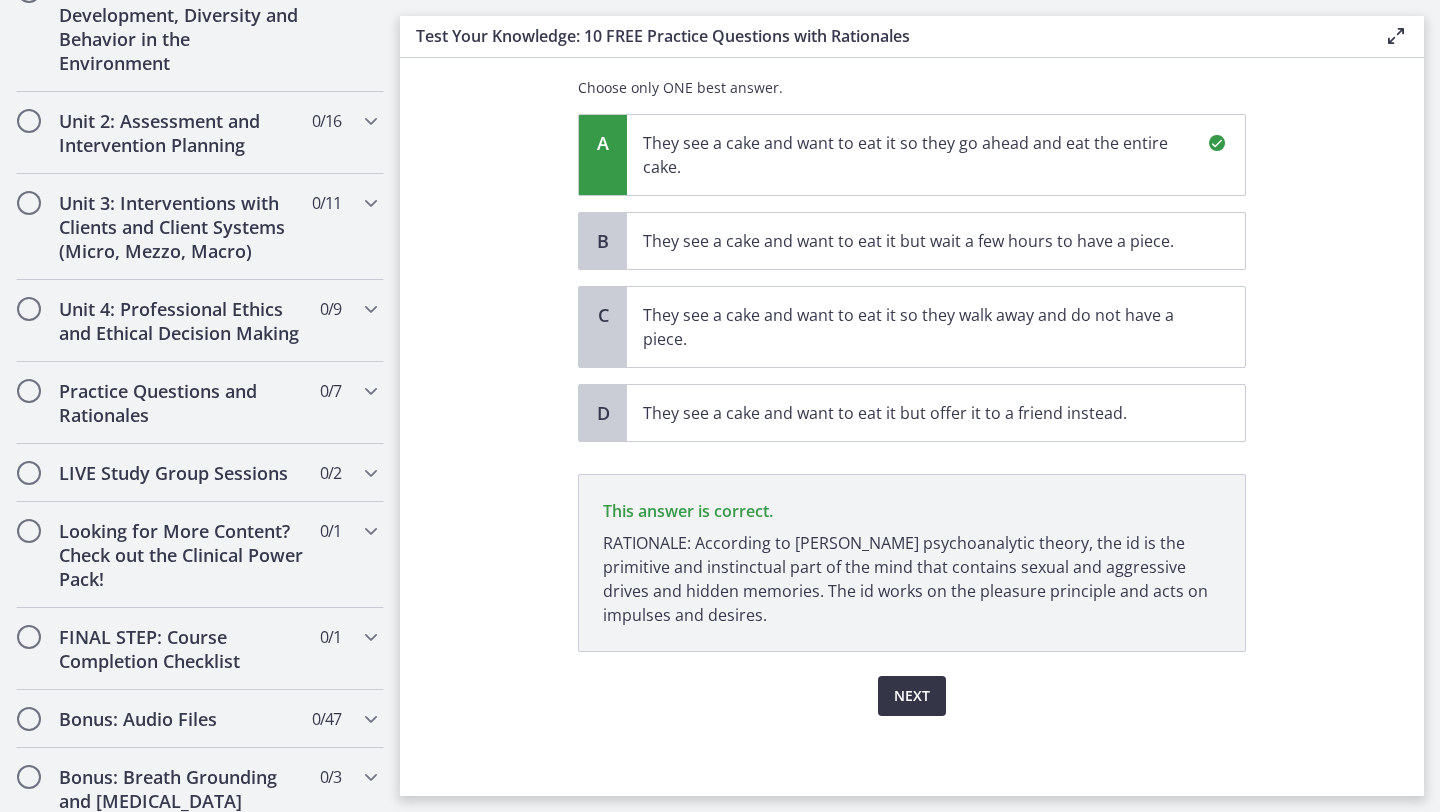 click on "Next" at bounding box center [912, 696] 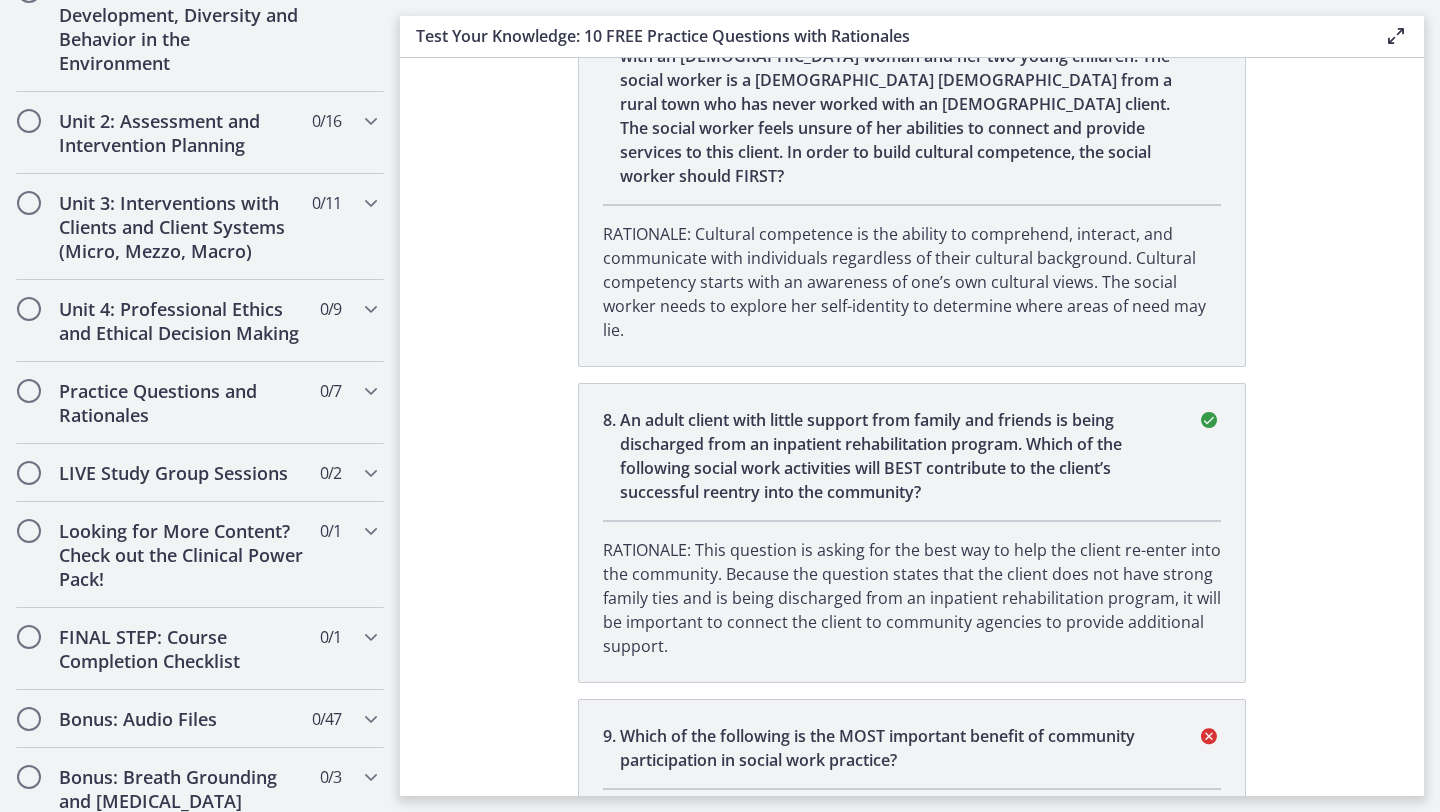 scroll, scrollTop: 0, scrollLeft: 0, axis: both 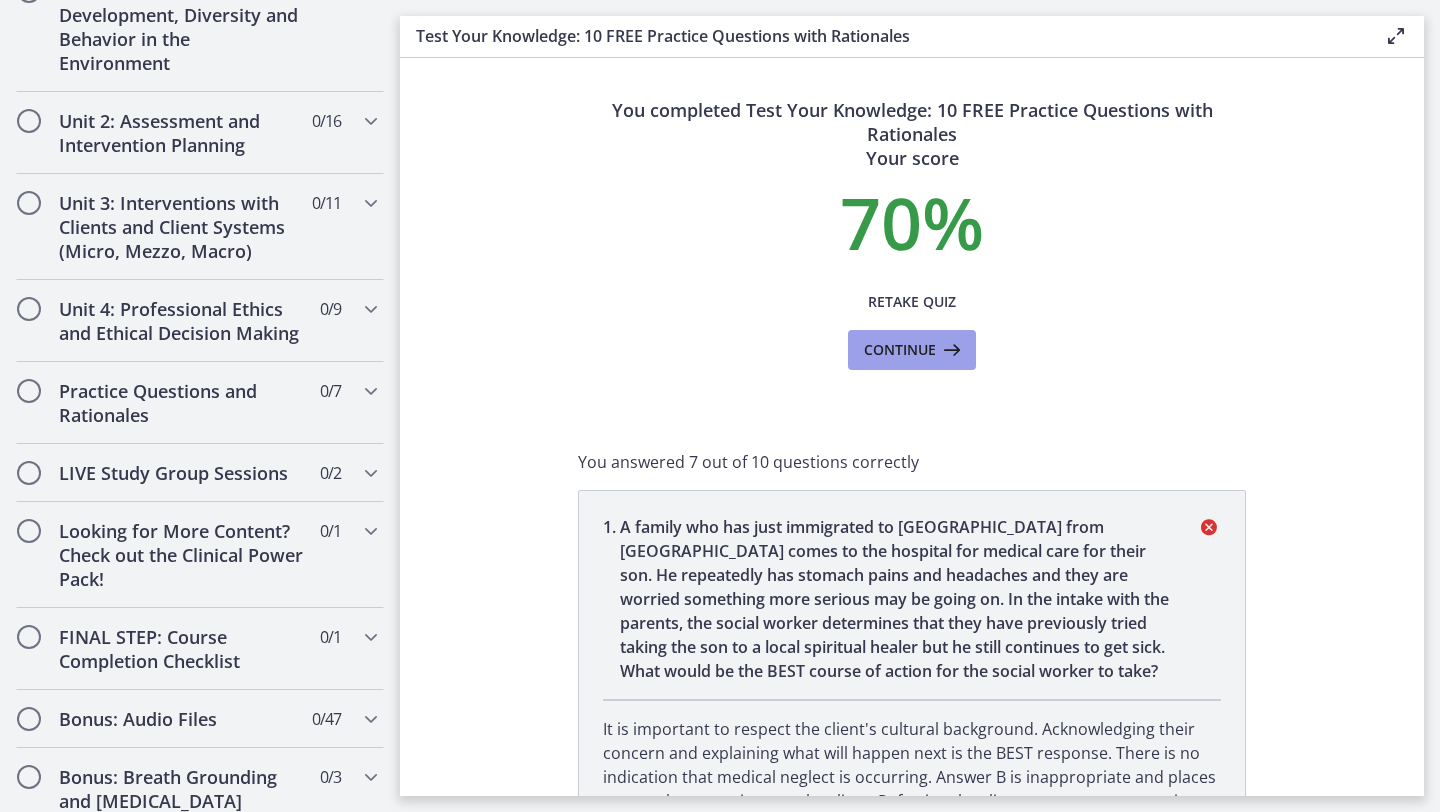 click on "Continue" at bounding box center (900, 350) 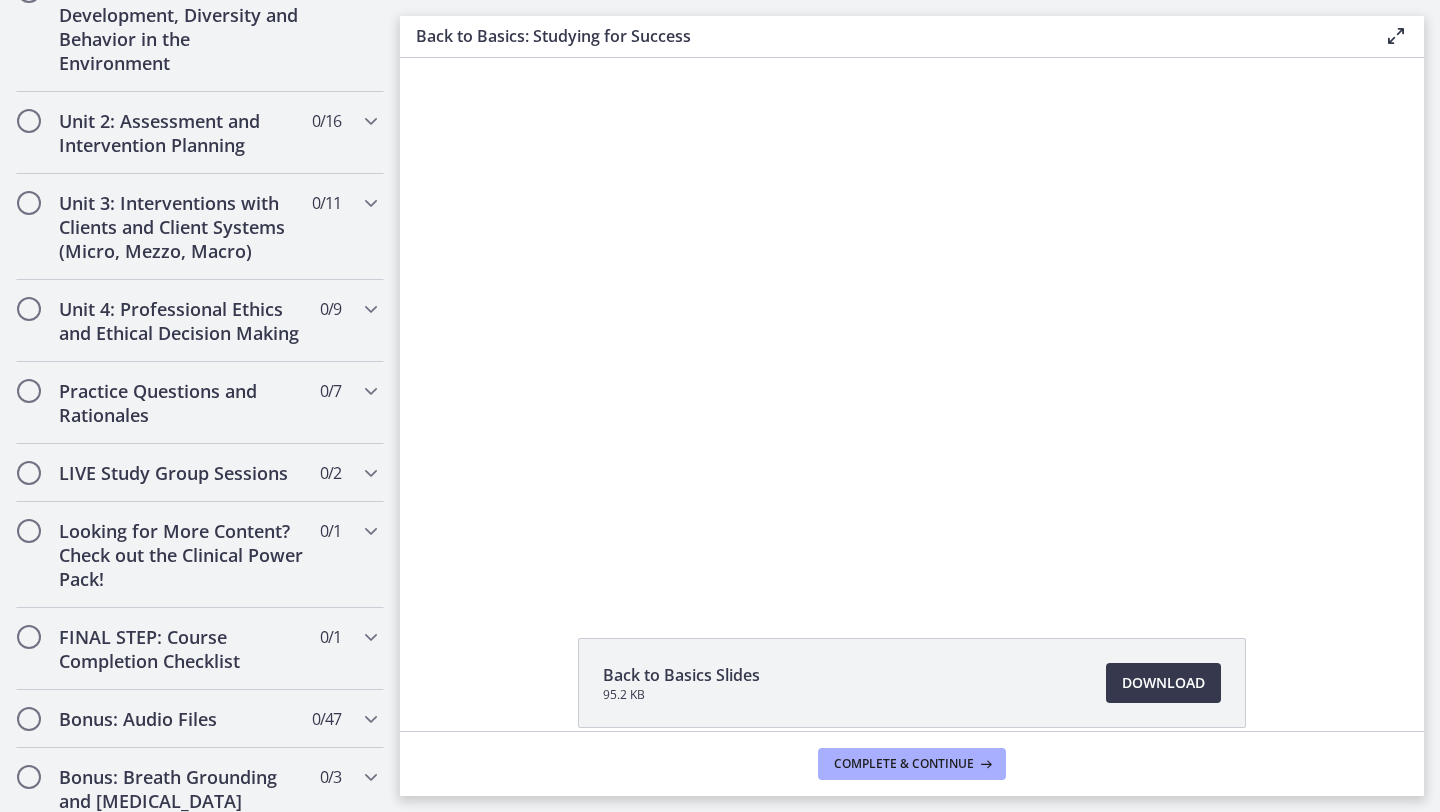 scroll, scrollTop: 0, scrollLeft: 0, axis: both 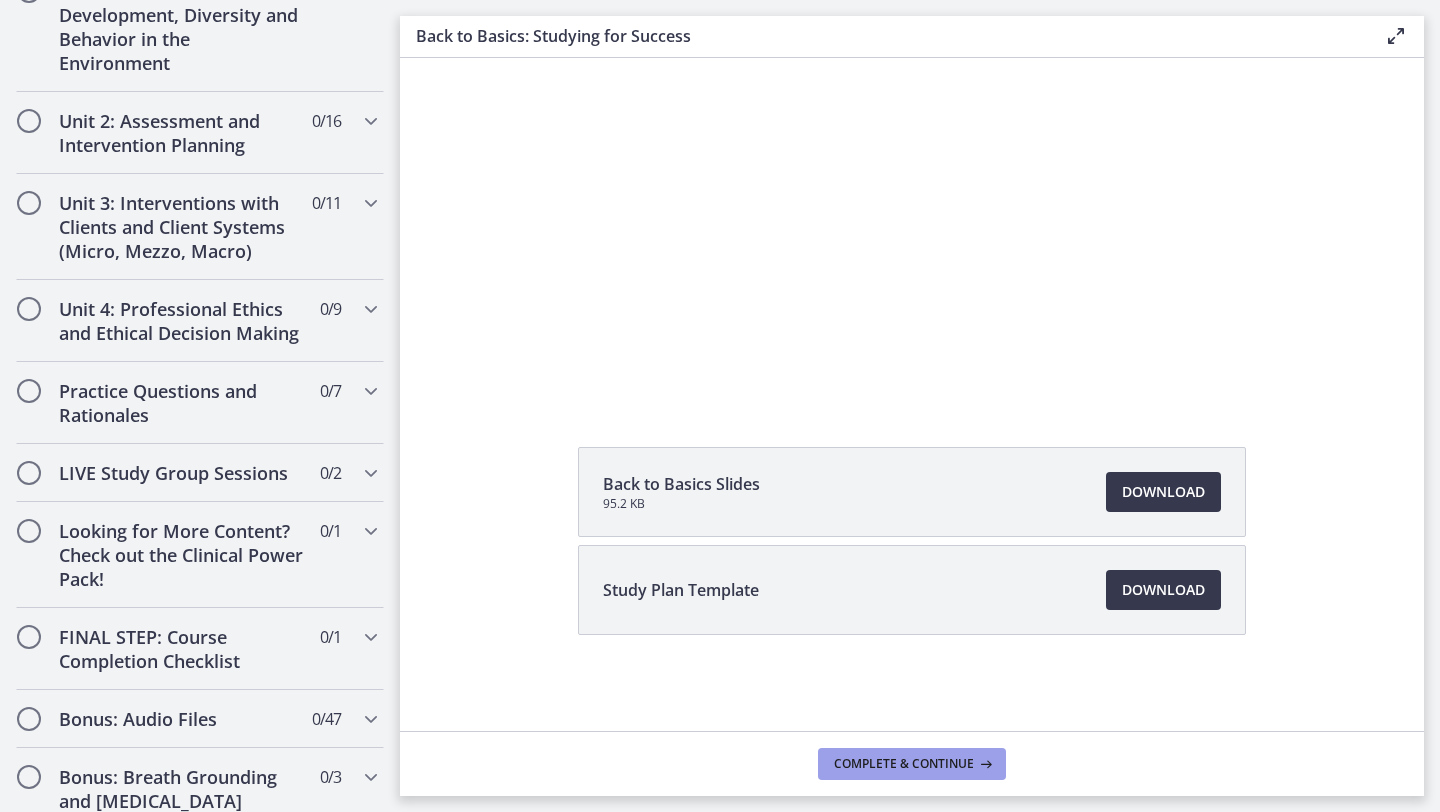 click on "Complete & continue" at bounding box center (912, 764) 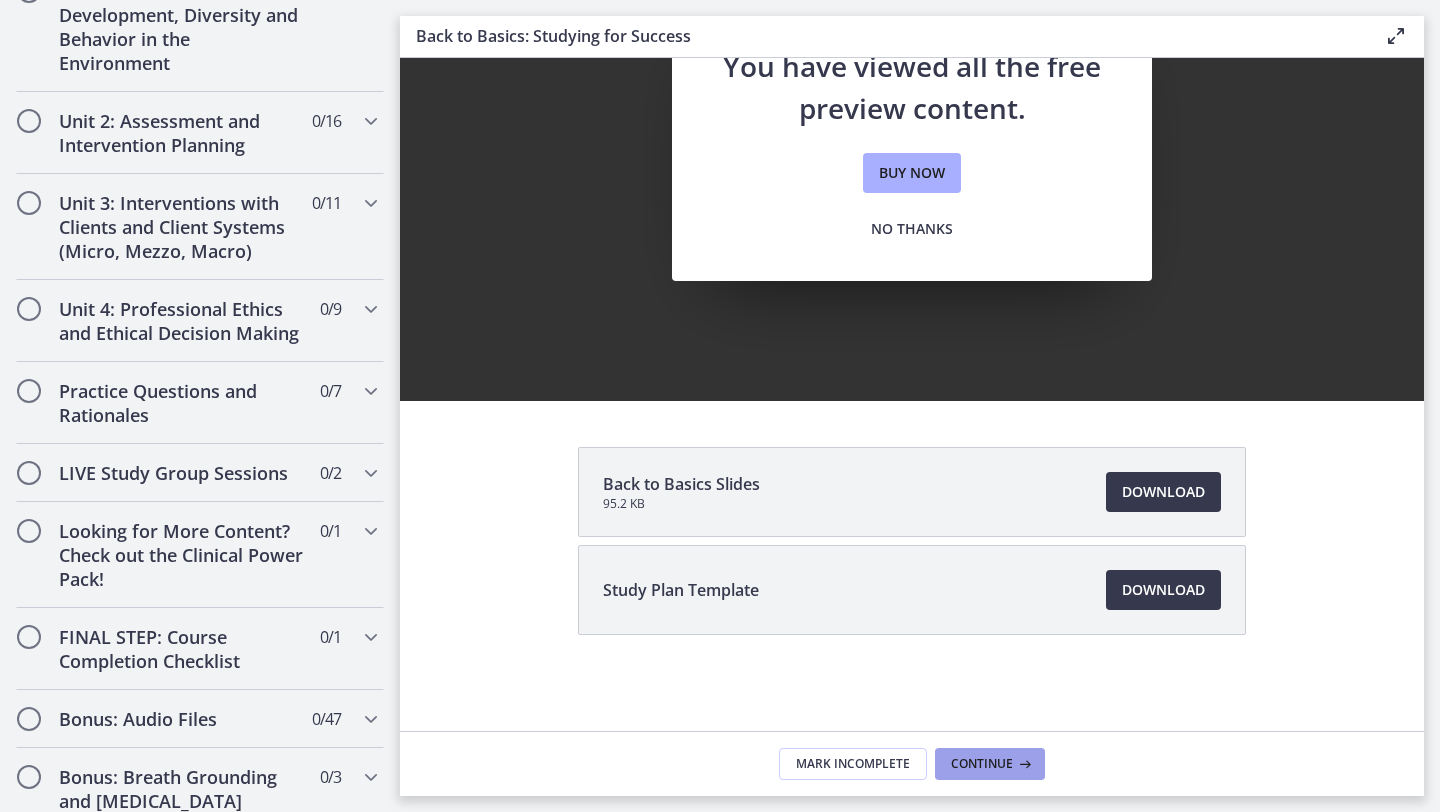 click on "Continue" at bounding box center (982, 764) 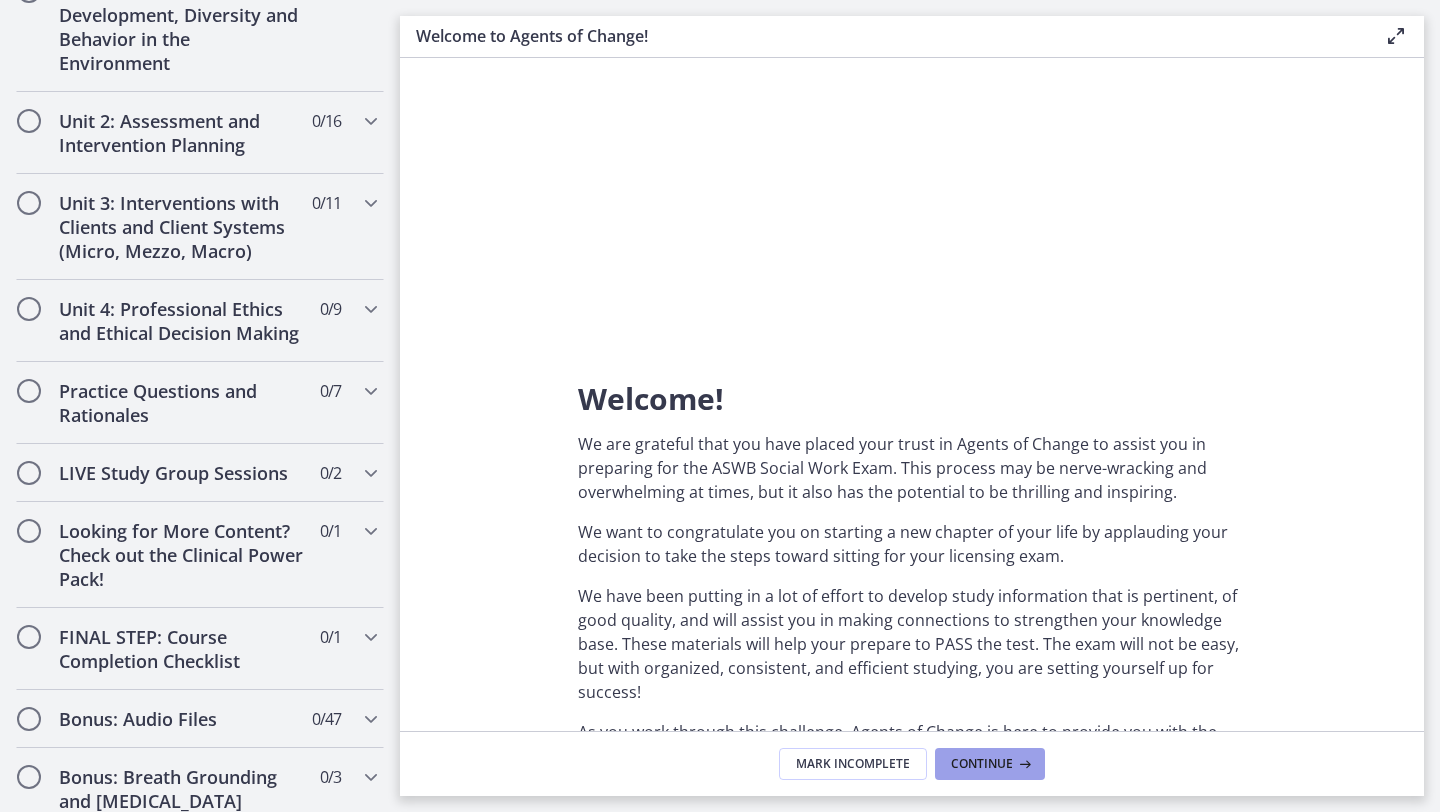 scroll, scrollTop: 0, scrollLeft: 0, axis: both 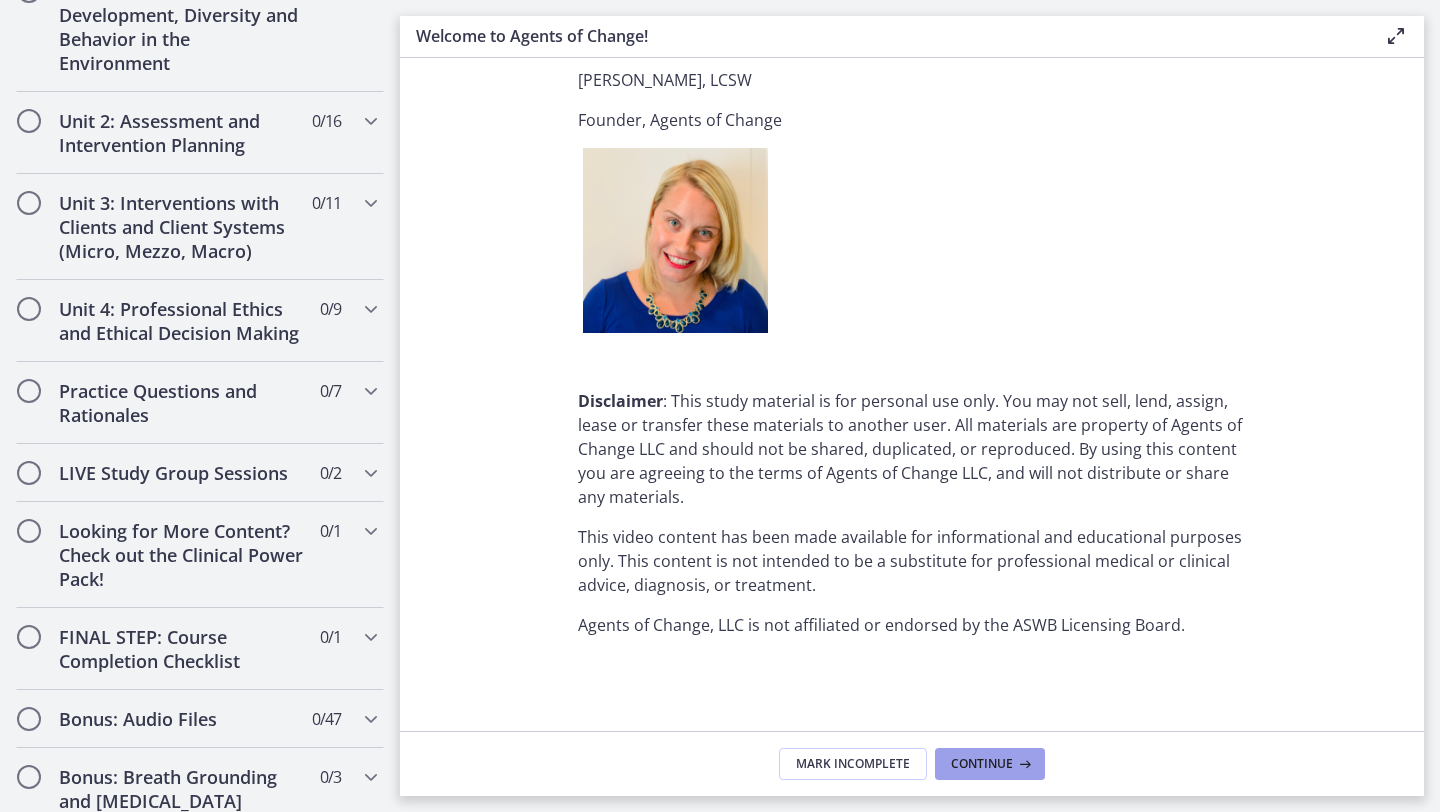 click on "Continue" at bounding box center (982, 764) 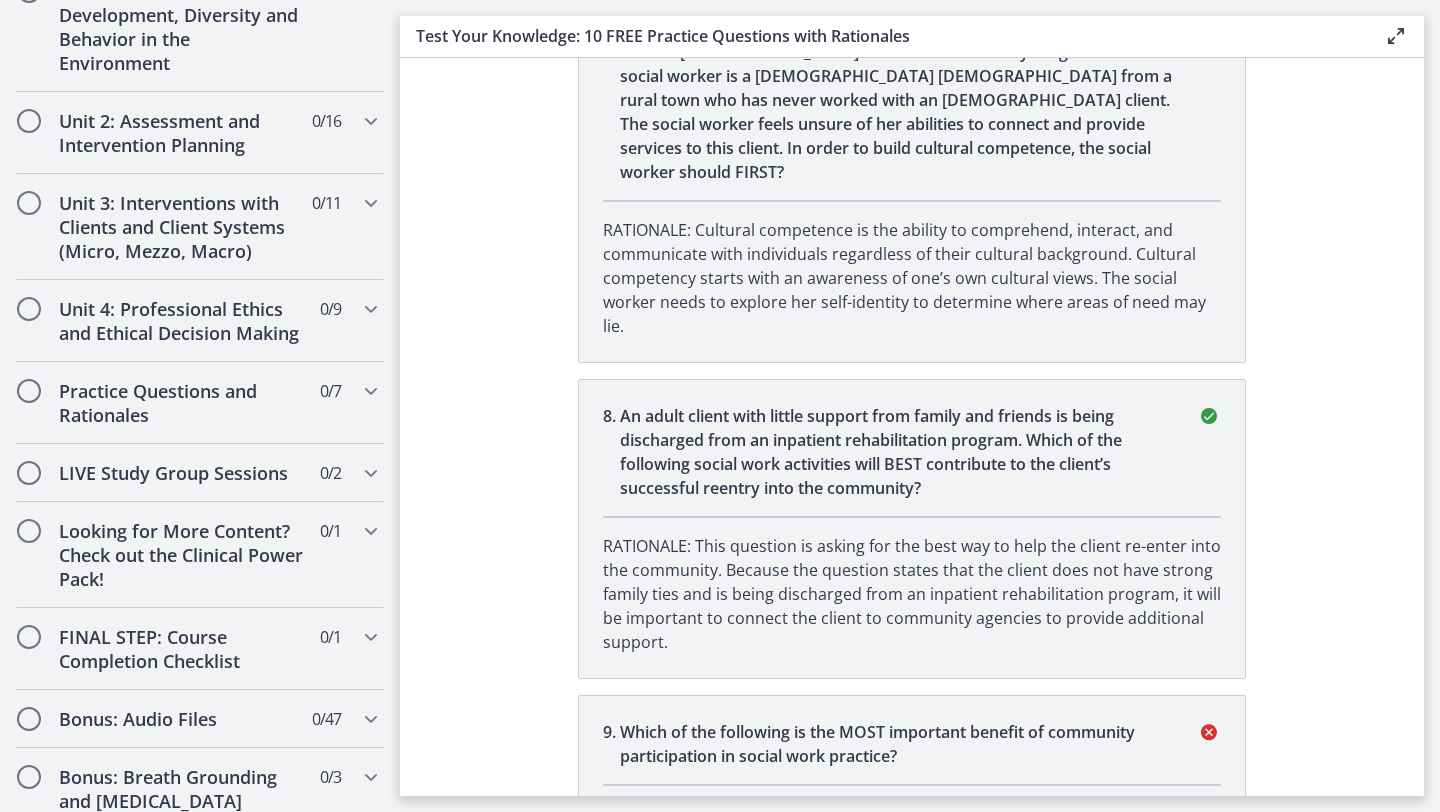 scroll, scrollTop: 0, scrollLeft: 0, axis: both 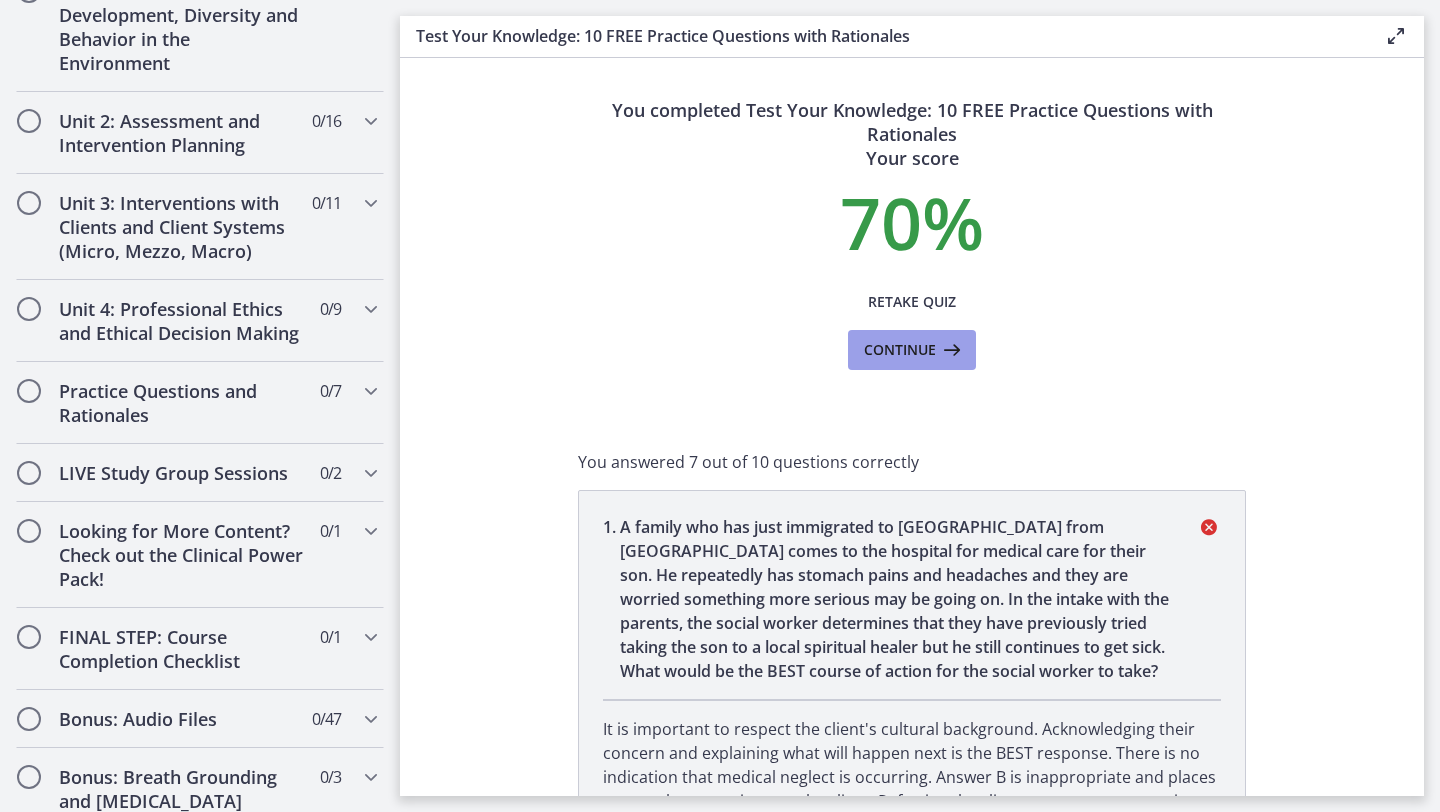 click on "Continue" at bounding box center [900, 350] 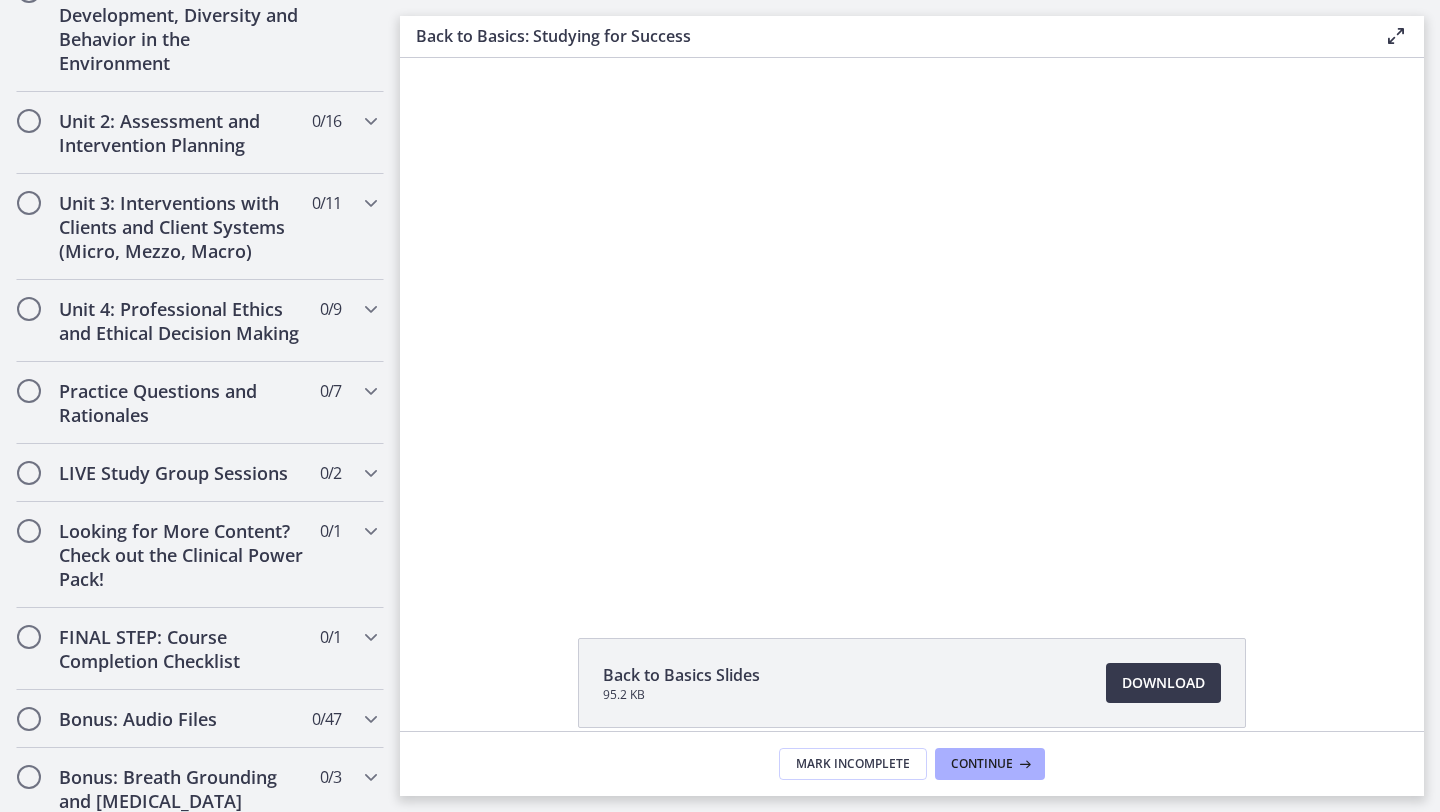 scroll, scrollTop: 0, scrollLeft: 0, axis: both 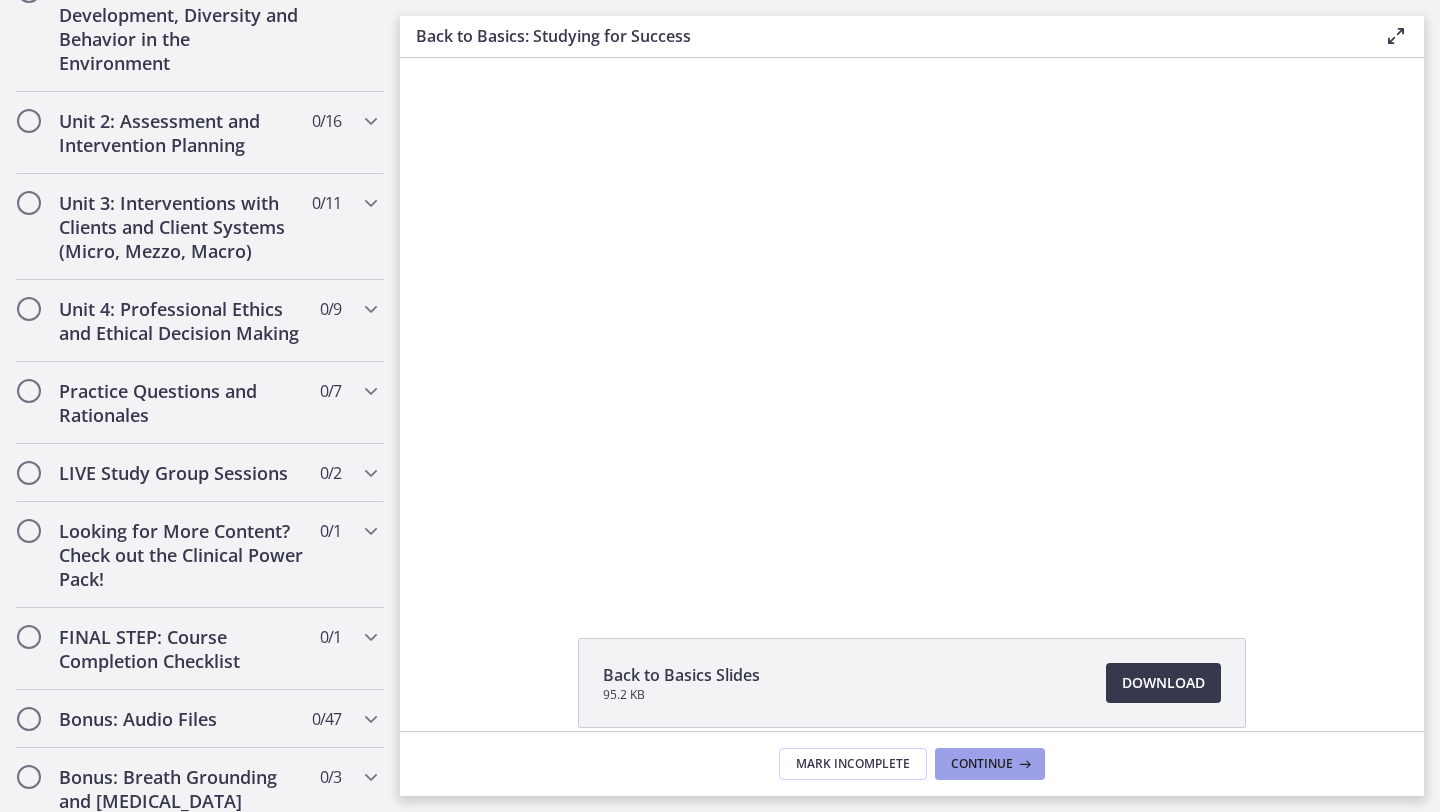 click on "Continue" at bounding box center (990, 764) 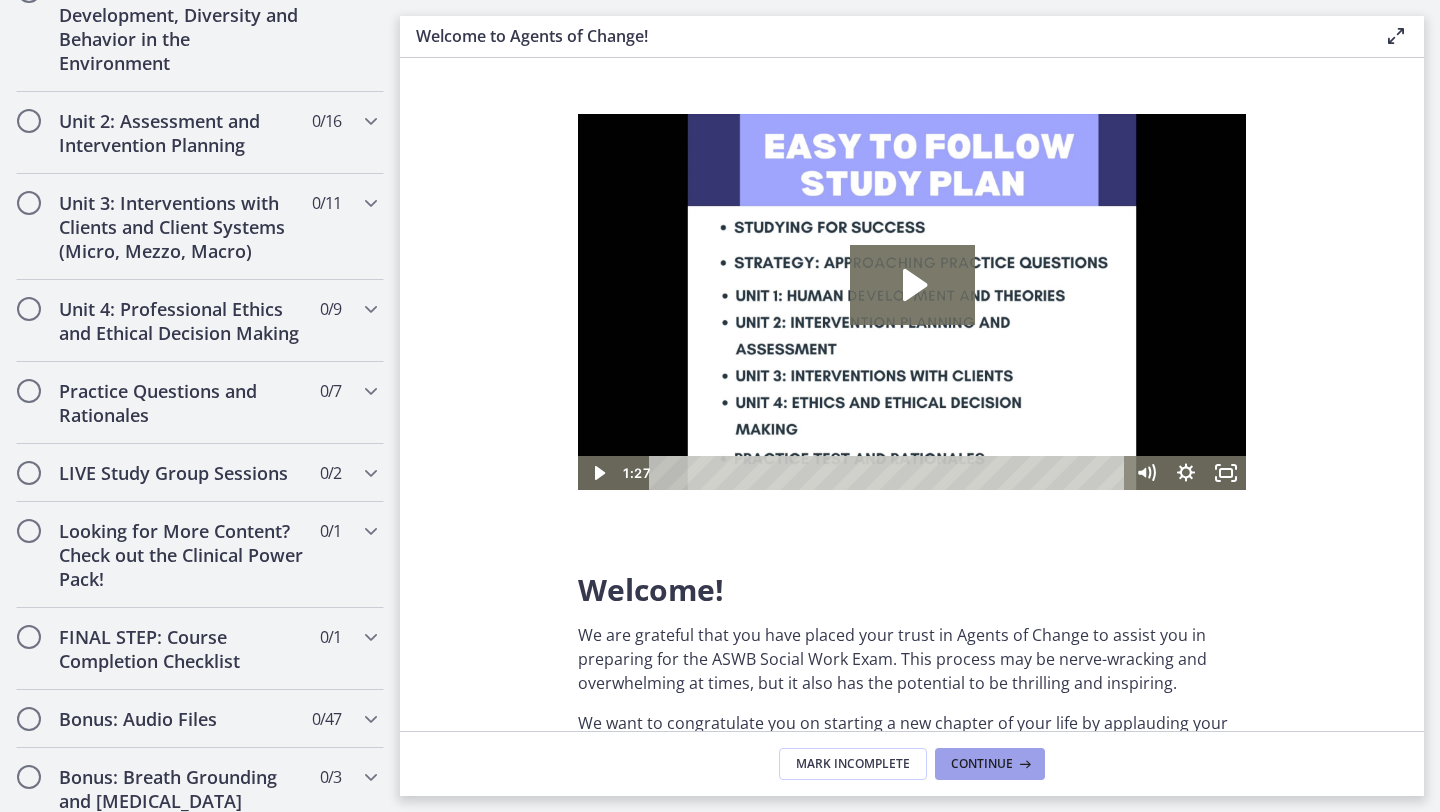 scroll, scrollTop: 0, scrollLeft: 0, axis: both 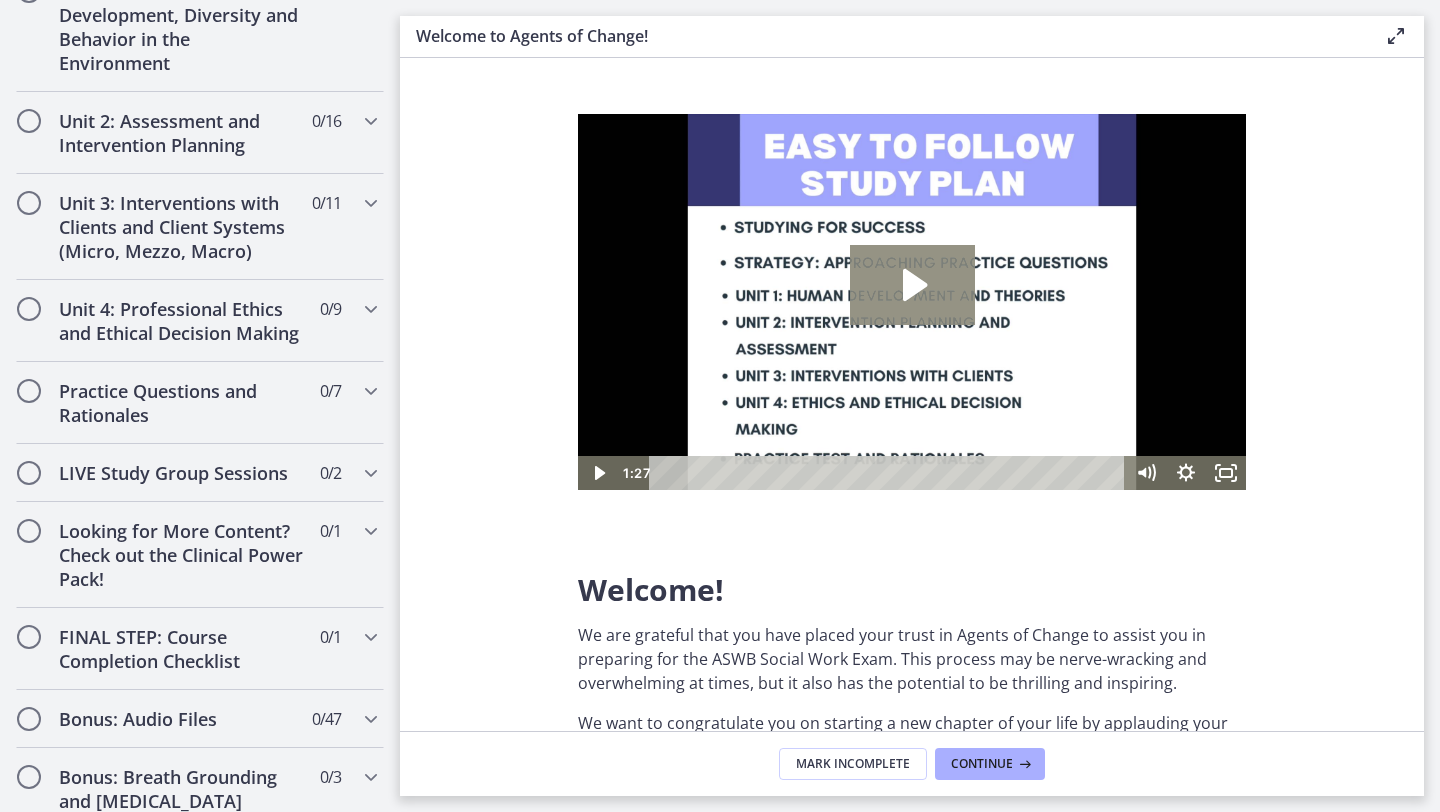 click 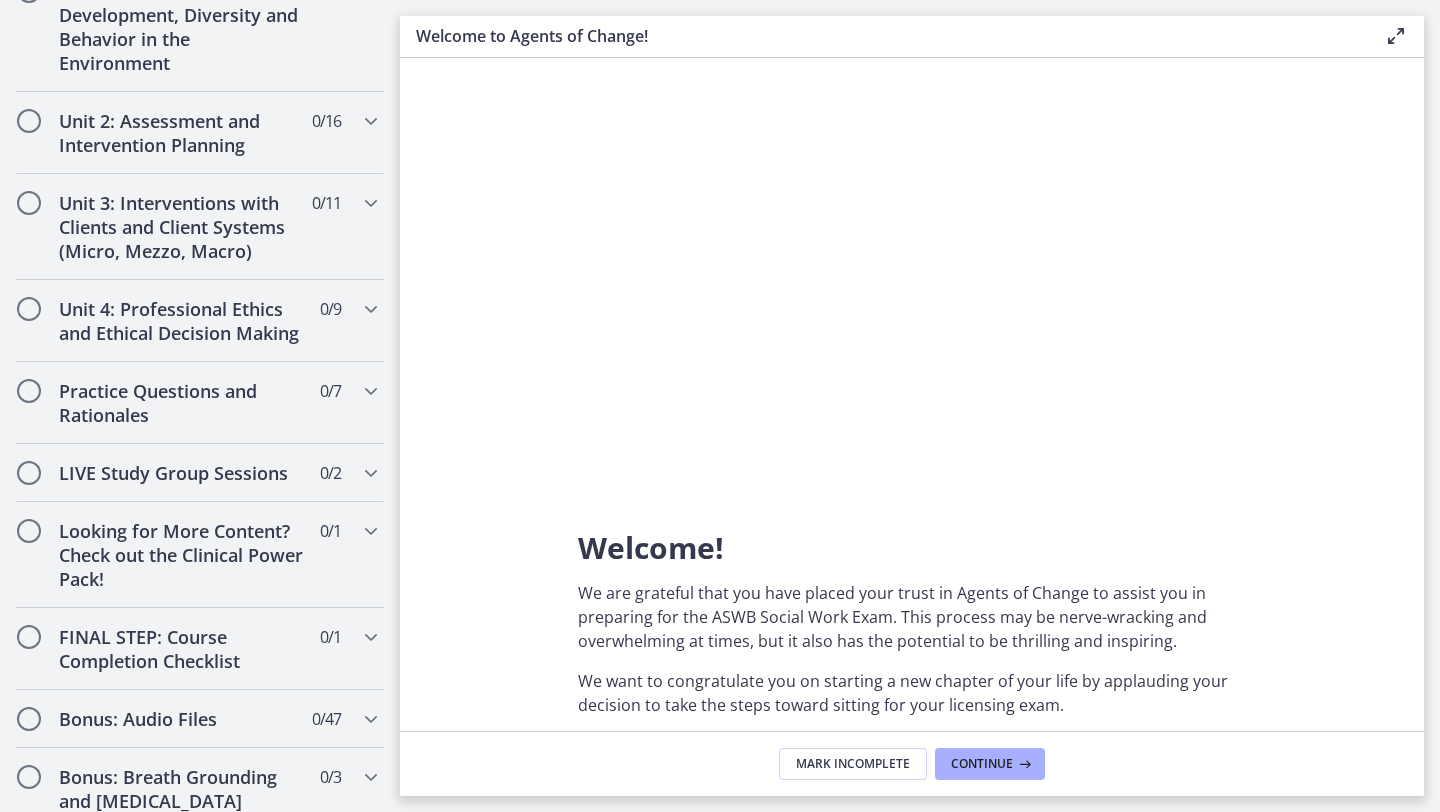 scroll, scrollTop: 286, scrollLeft: 0, axis: vertical 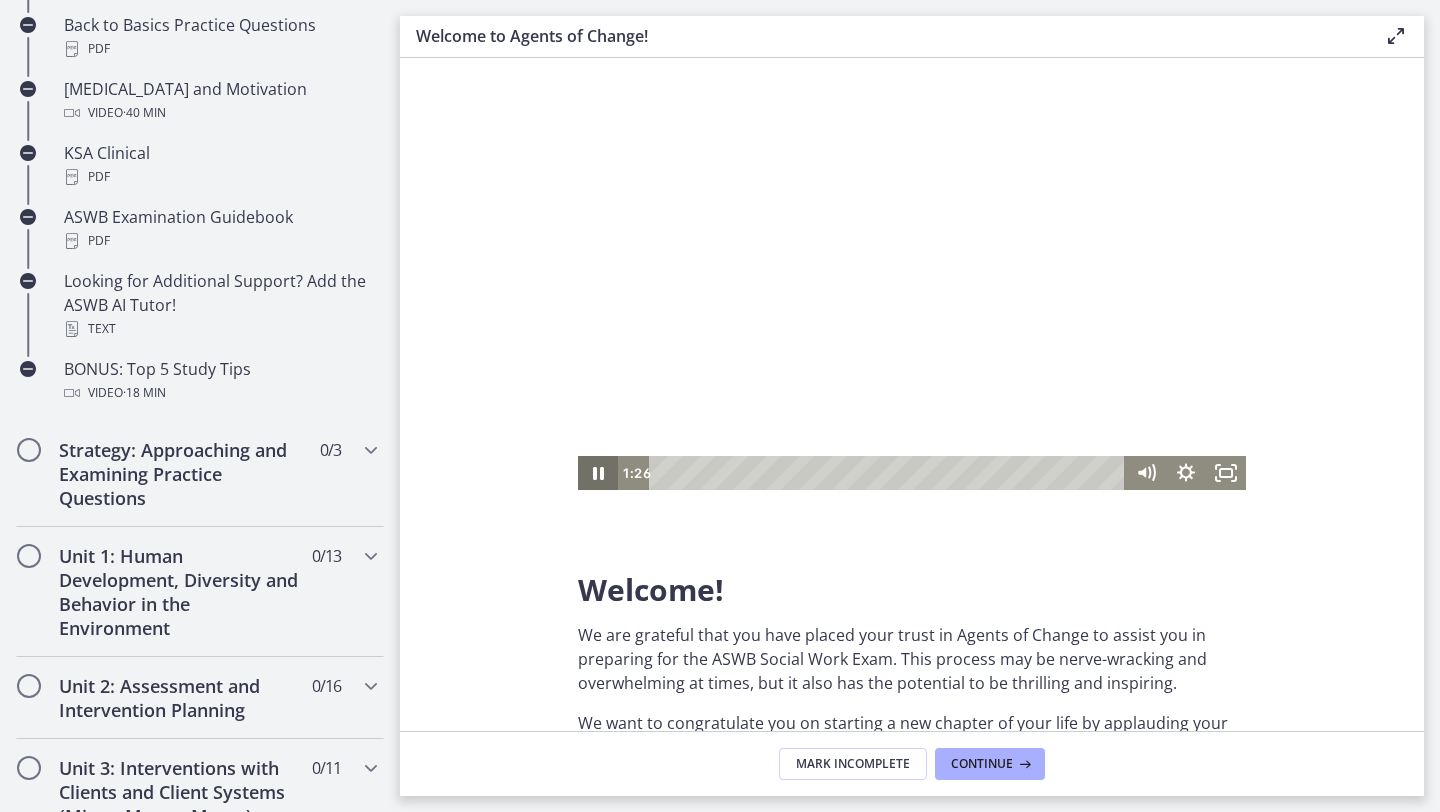 click 